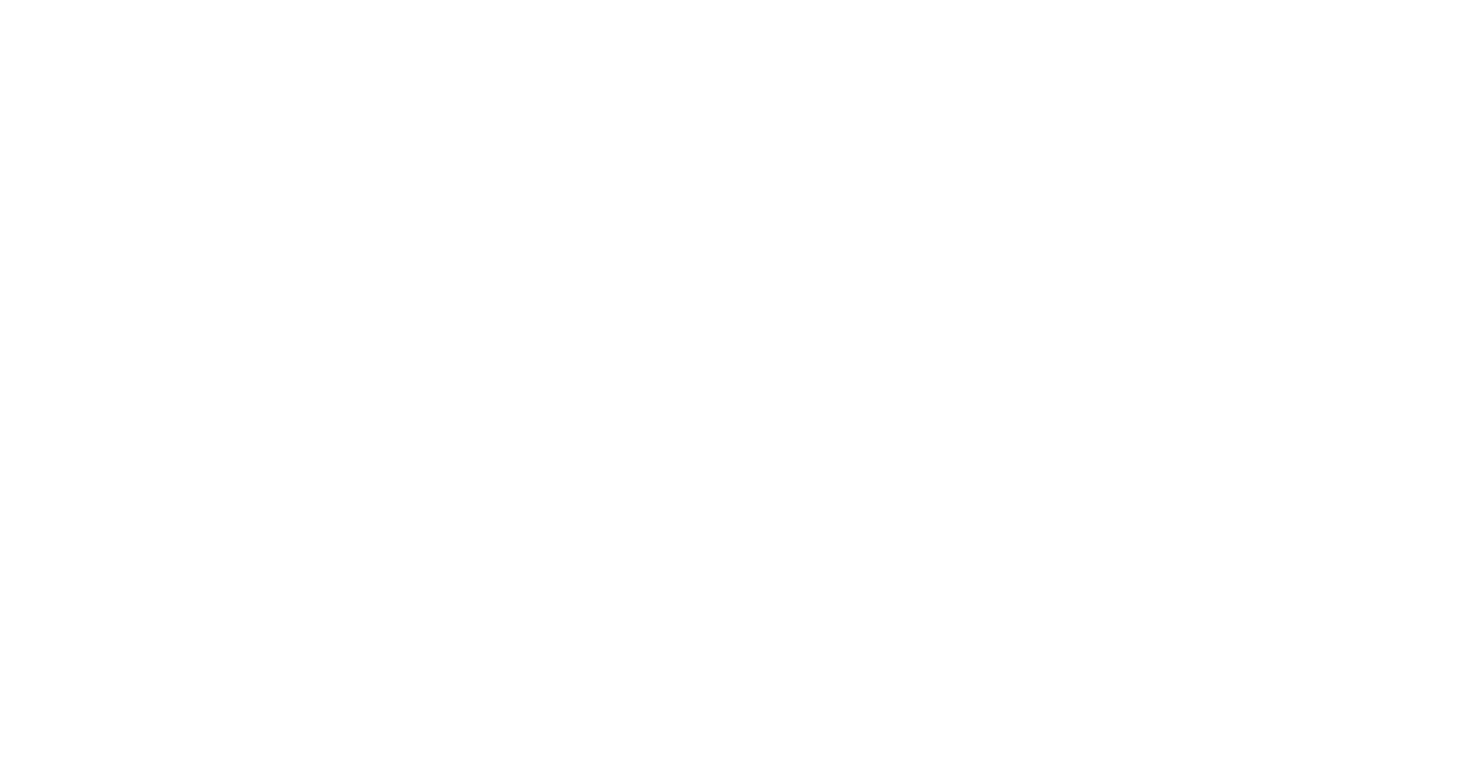 scroll, scrollTop: 0, scrollLeft: 0, axis: both 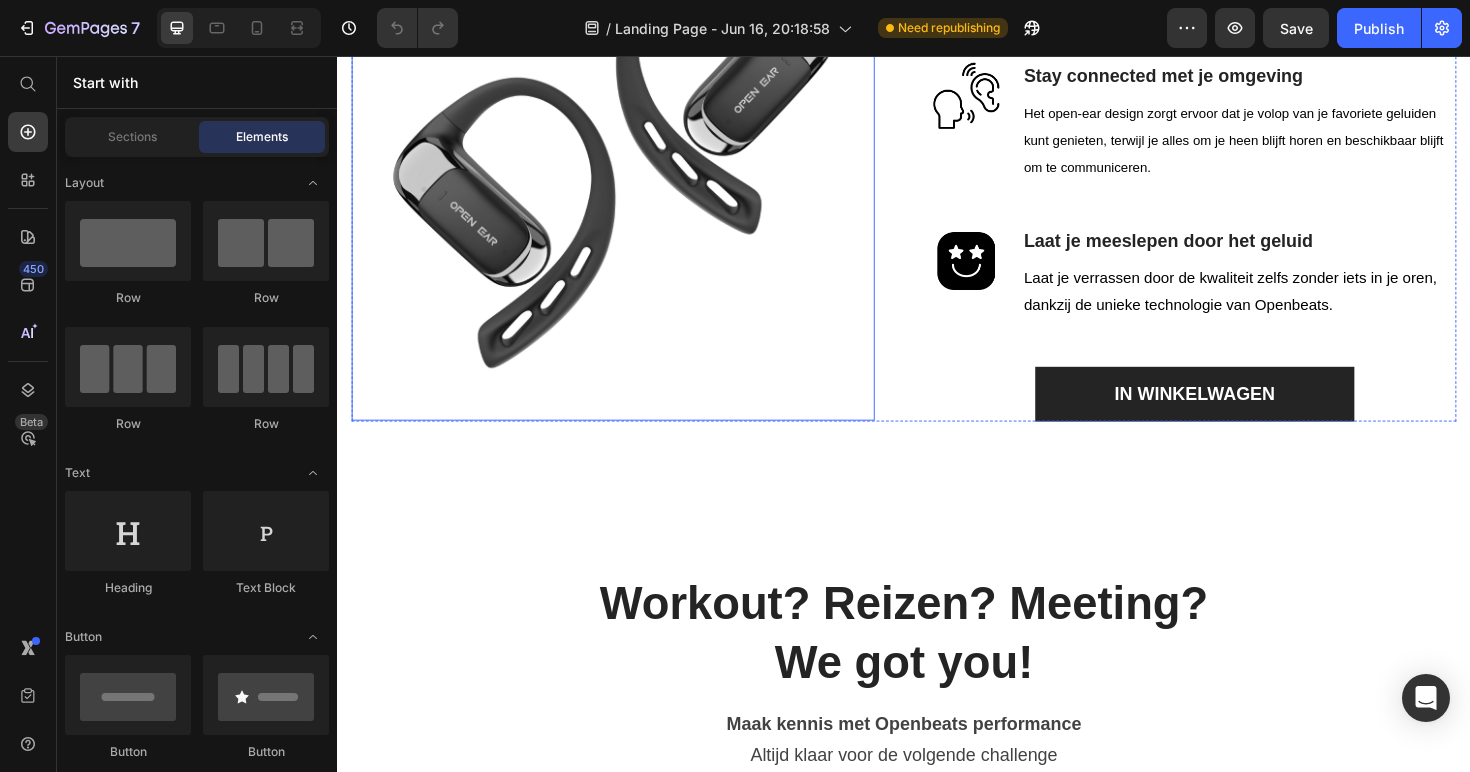 click at bounding box center [629, 165] 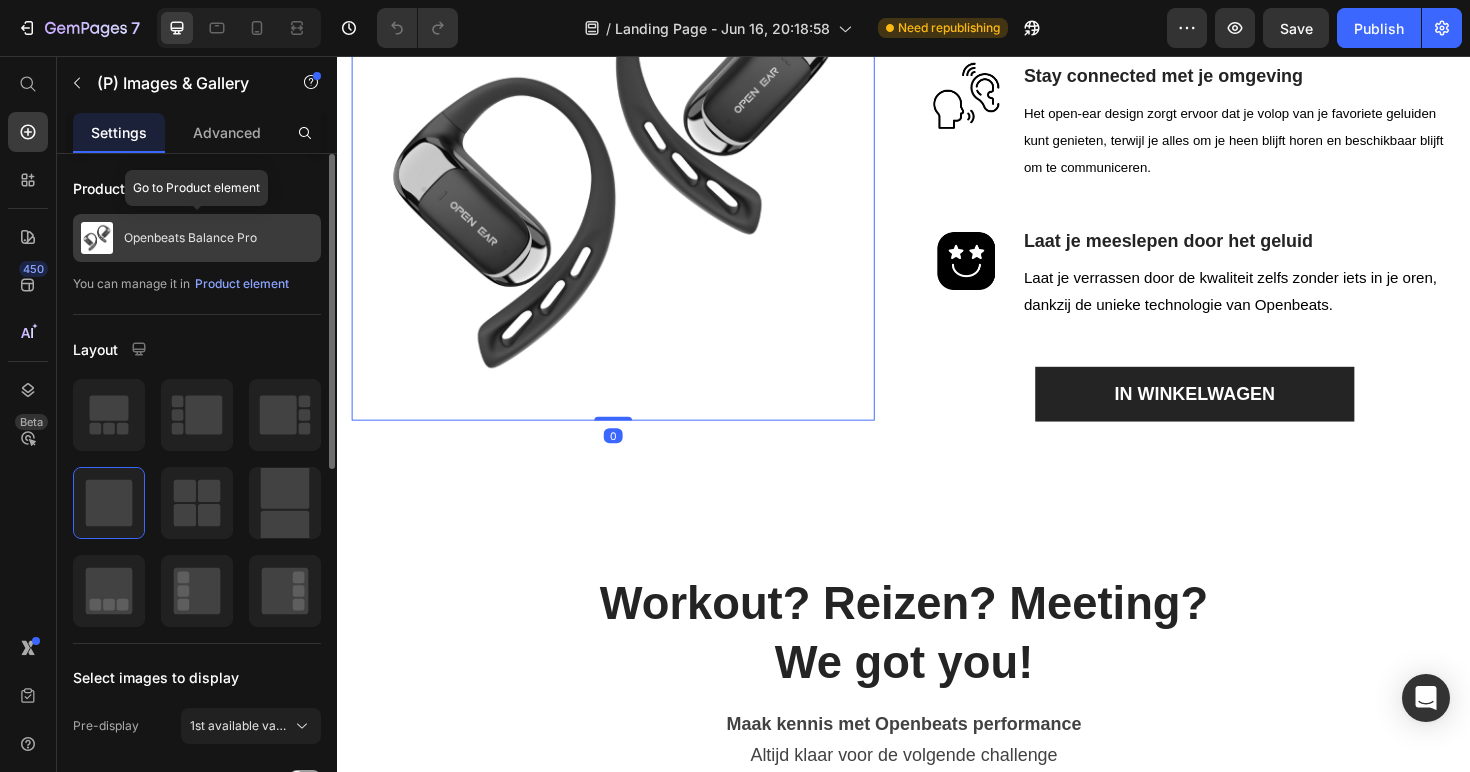 click at bounding box center [97, 238] 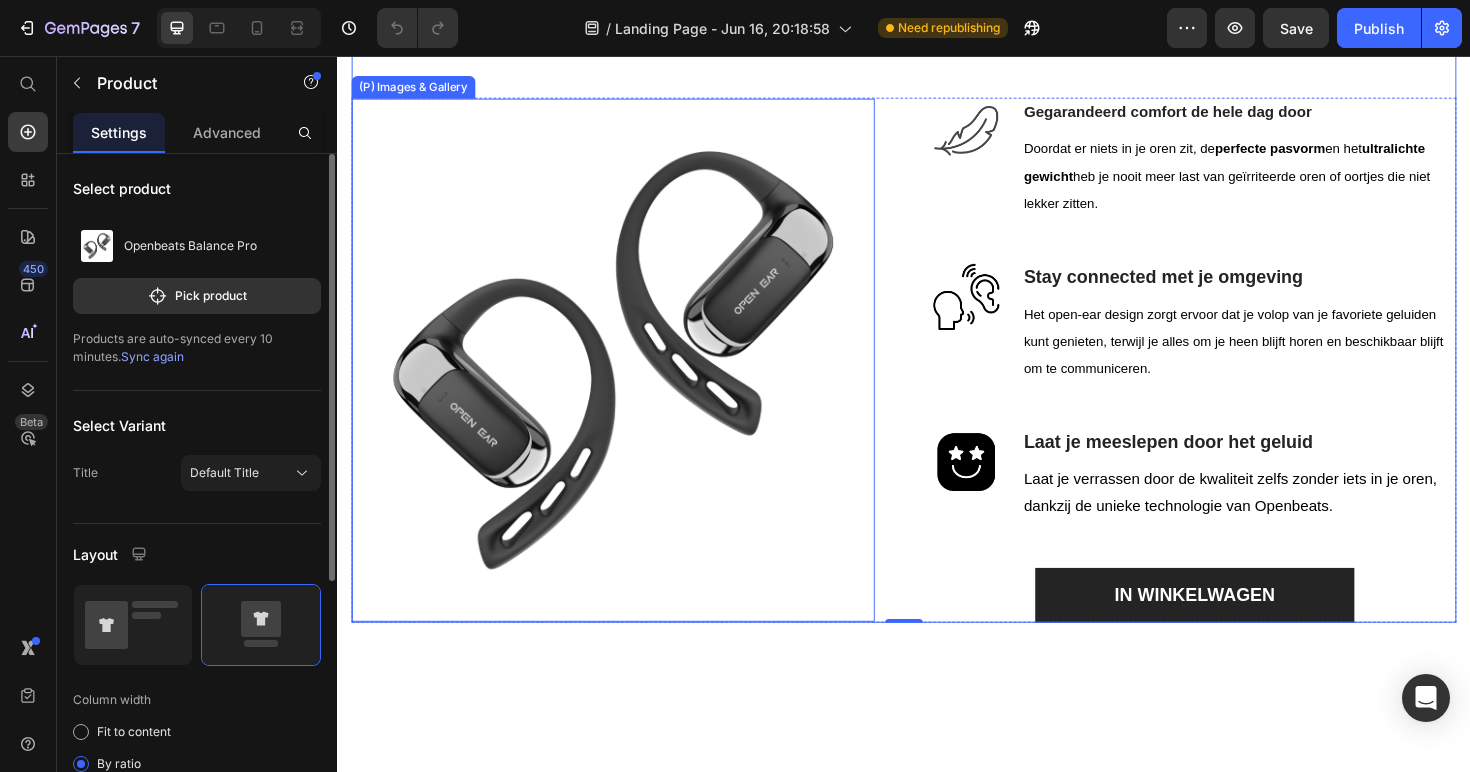 scroll, scrollTop: 1567, scrollLeft: 0, axis: vertical 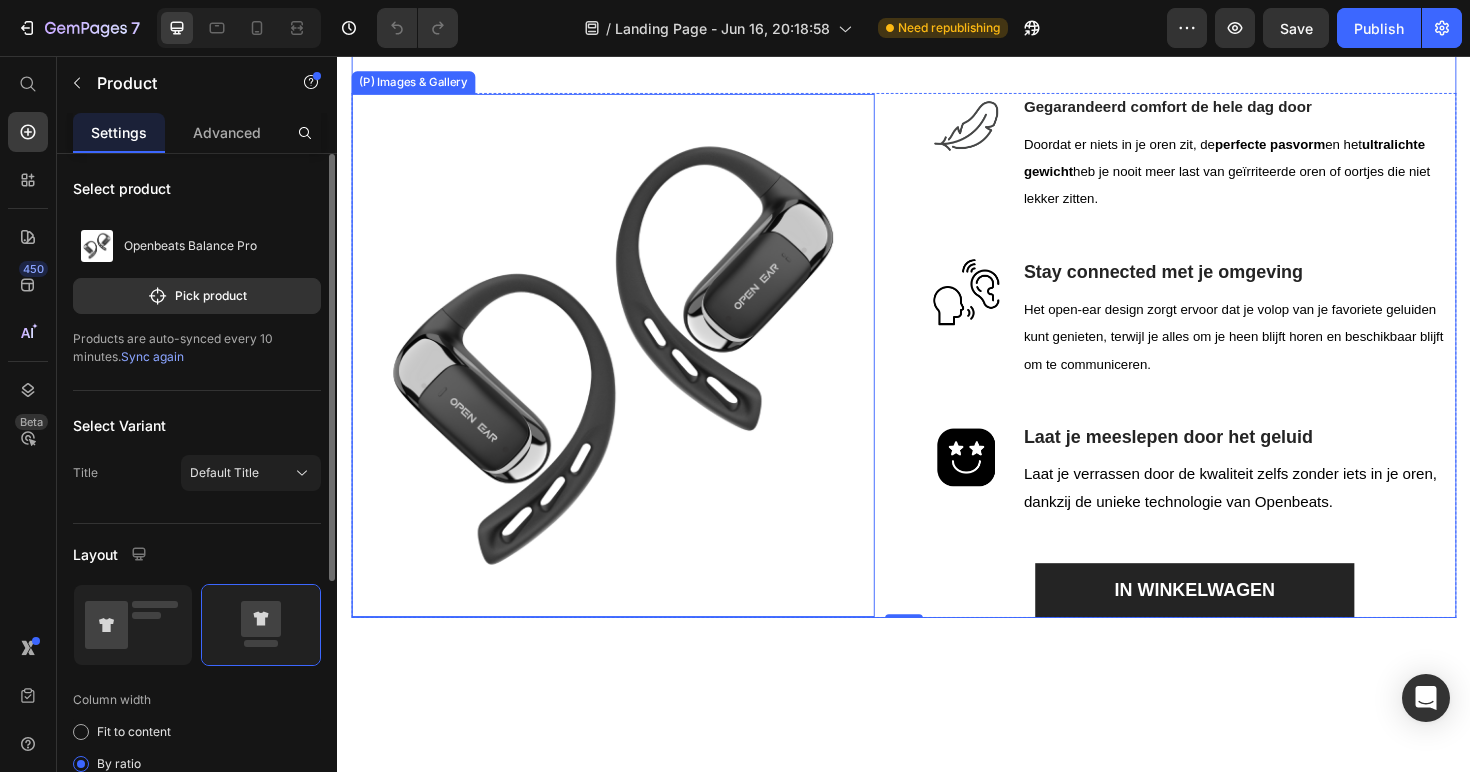 click at bounding box center [629, 373] 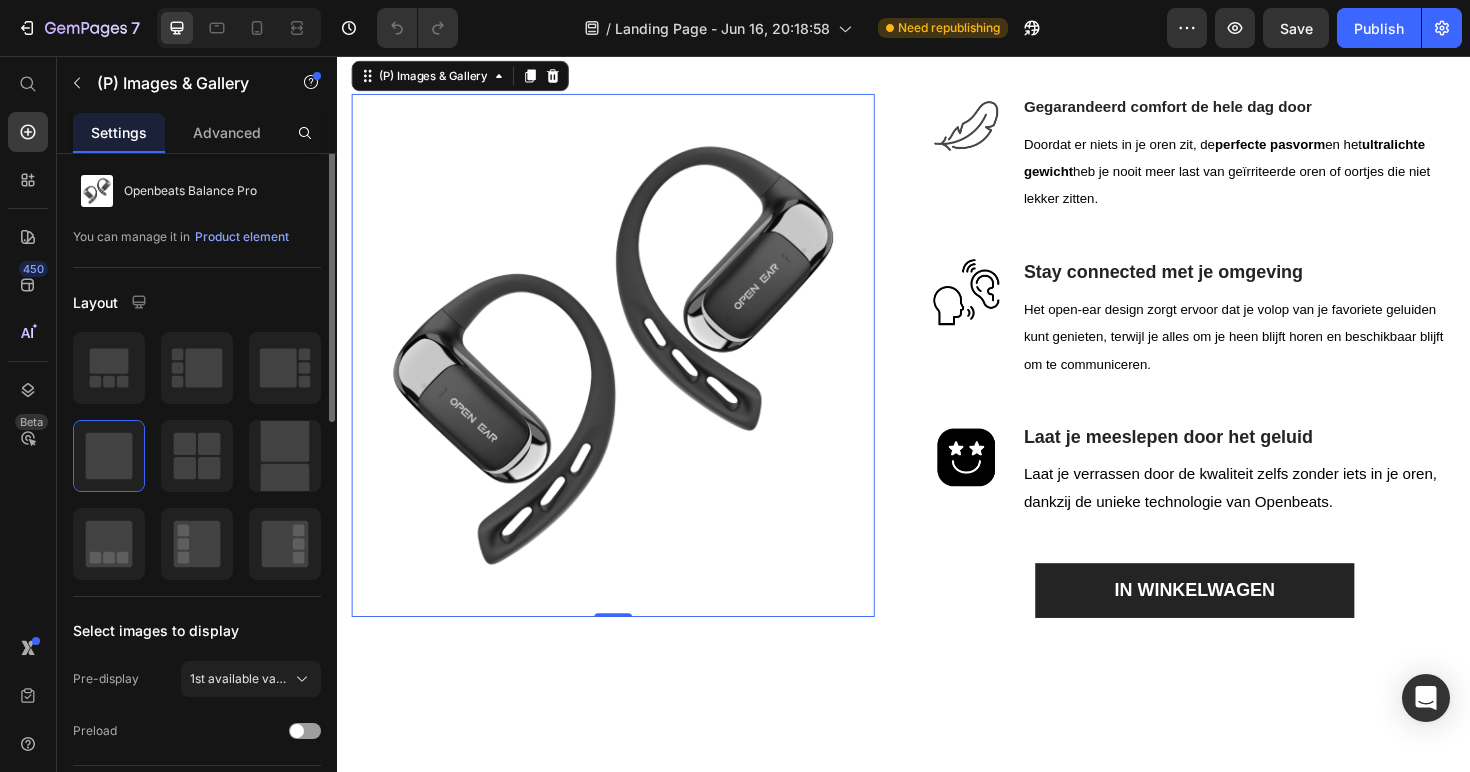 scroll, scrollTop: 0, scrollLeft: 0, axis: both 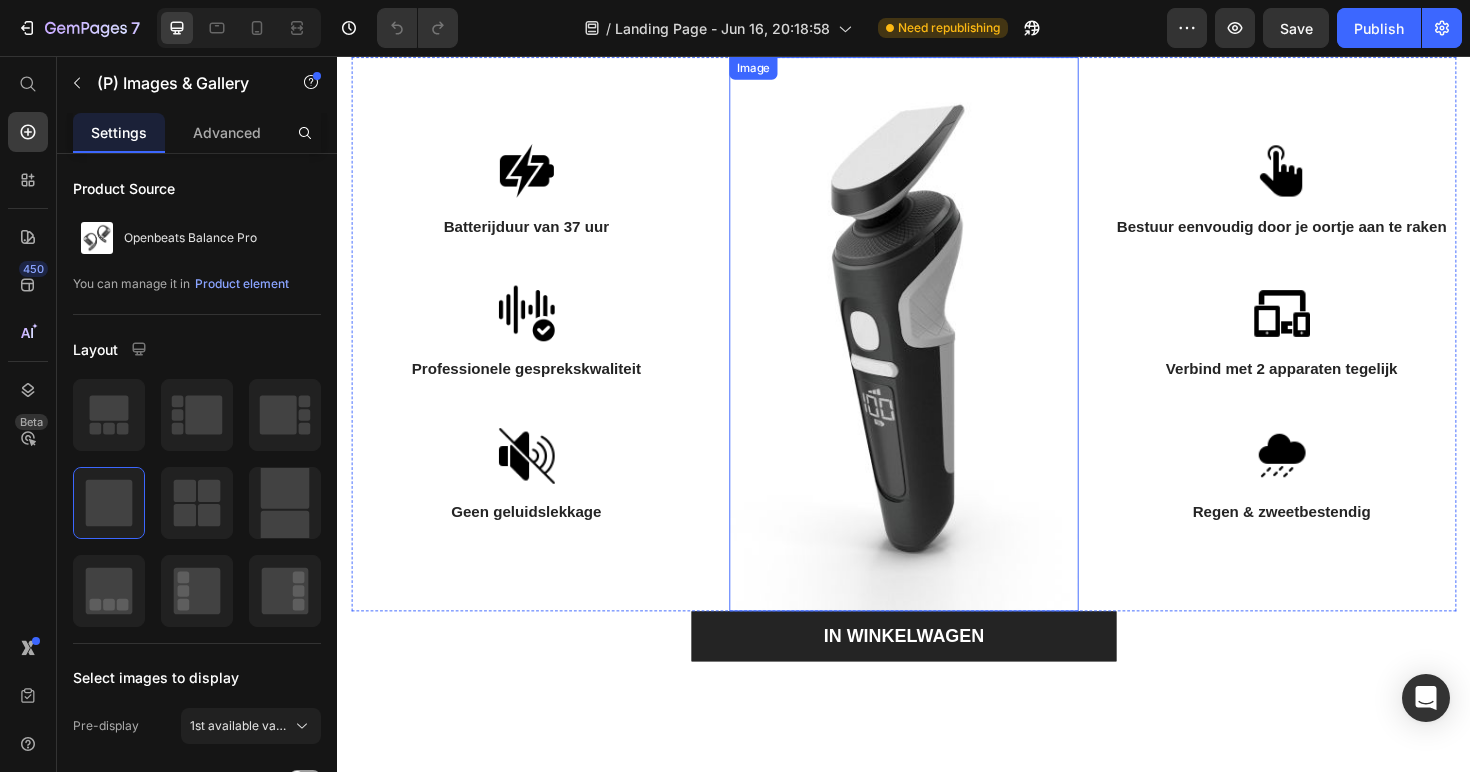 click at bounding box center (937, 350) 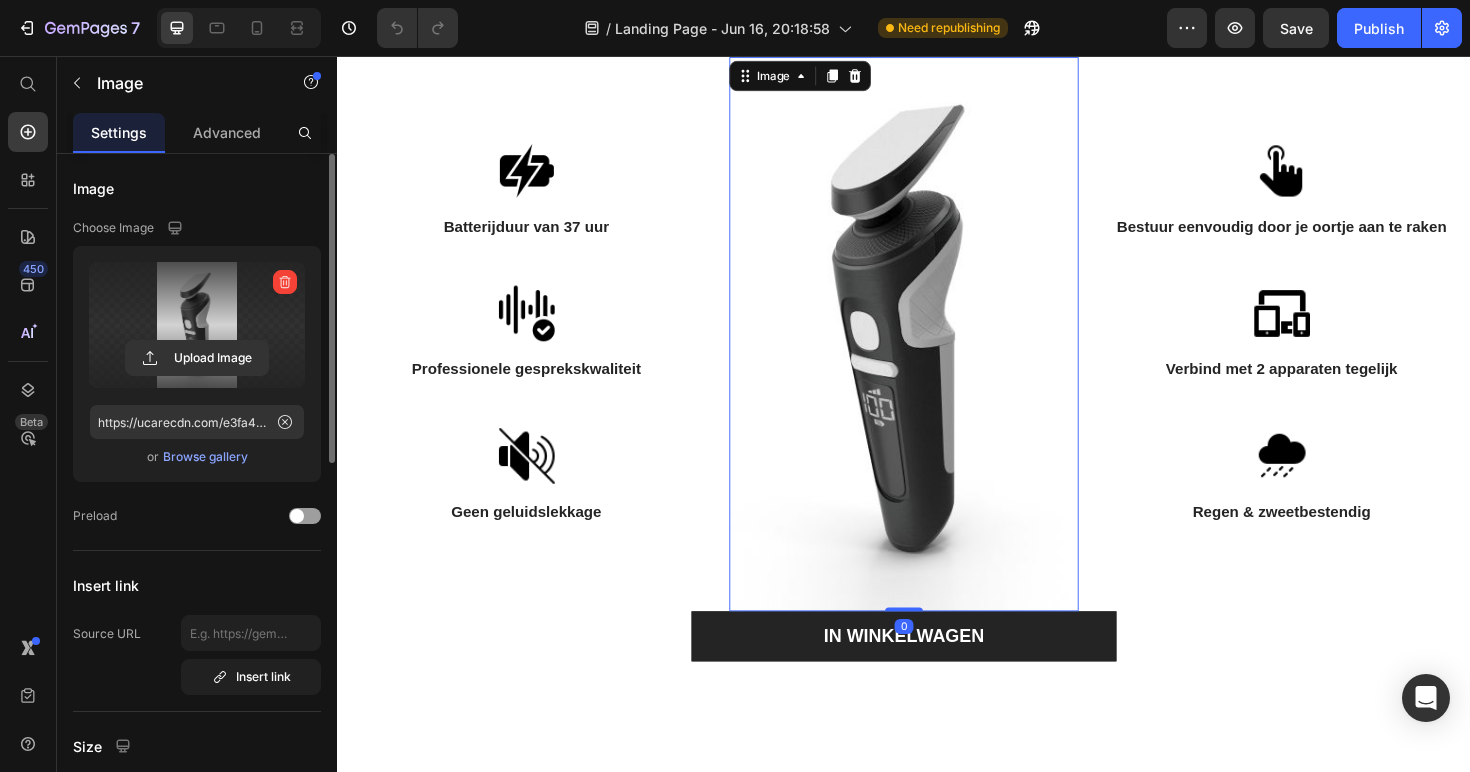 click at bounding box center [197, 325] 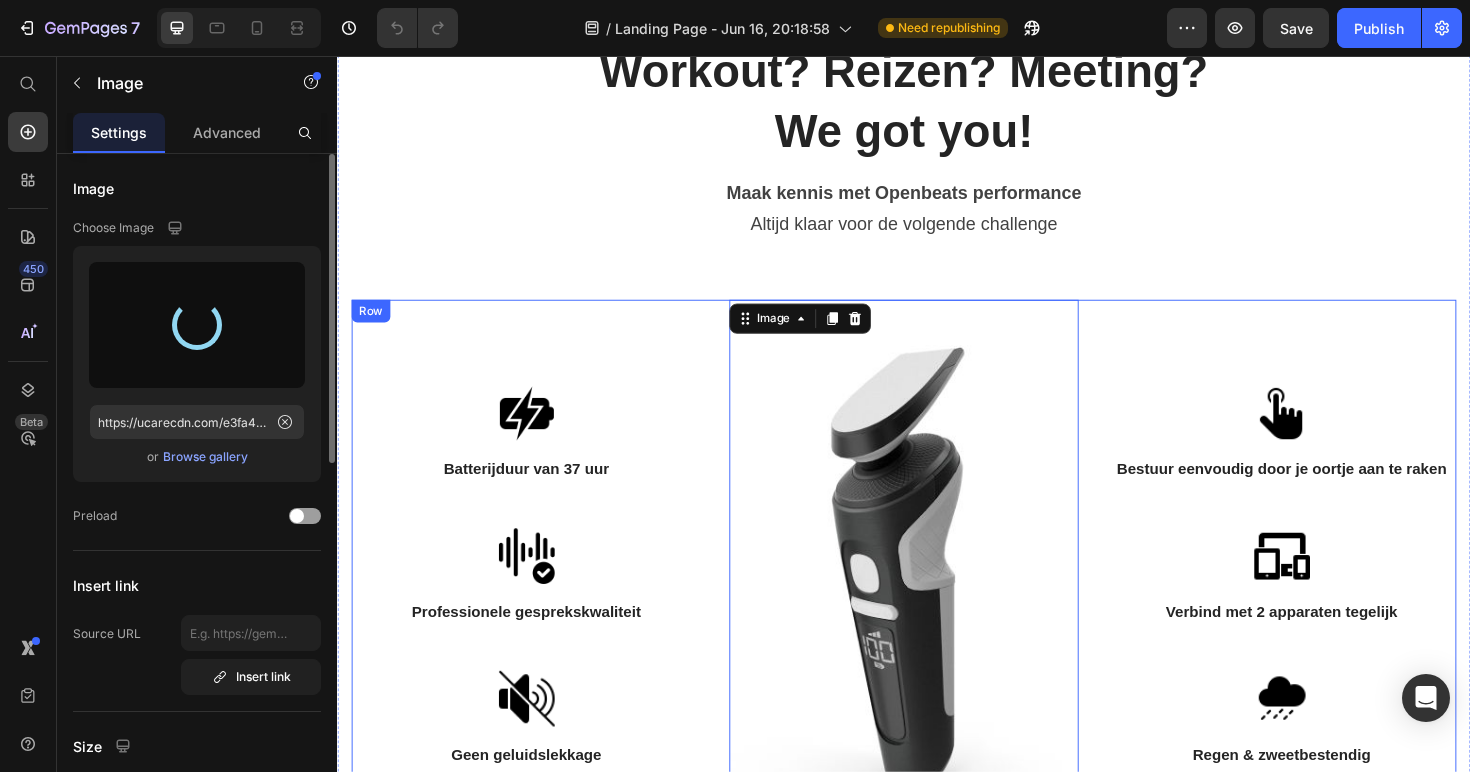 scroll, scrollTop: 2575, scrollLeft: 0, axis: vertical 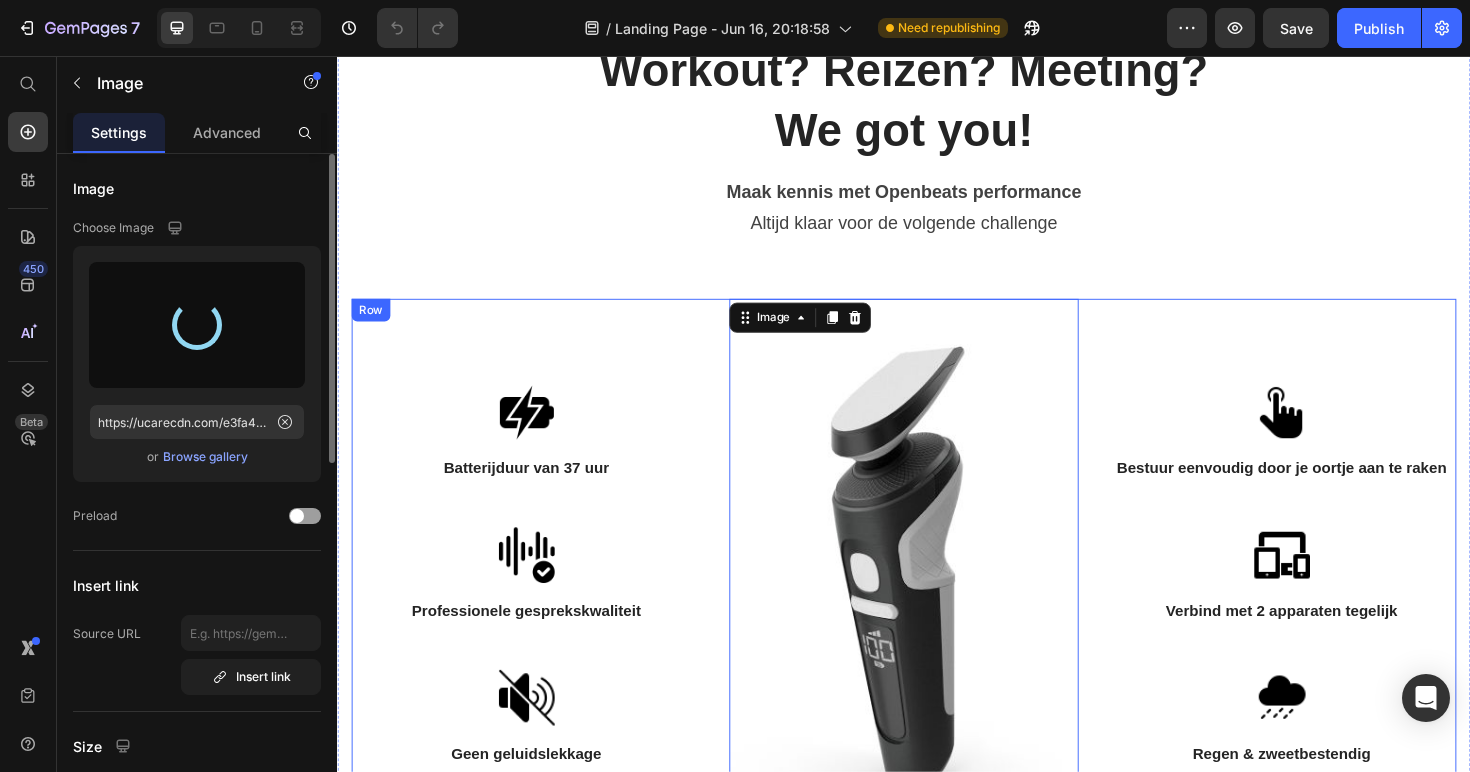 type on "https://cdn.shopify.com/s/files/1/0784/4243/0731/files/gempages_559110191069529164-92f185c2-14e9-45e8-a54a-808a5b7f96b2.png" 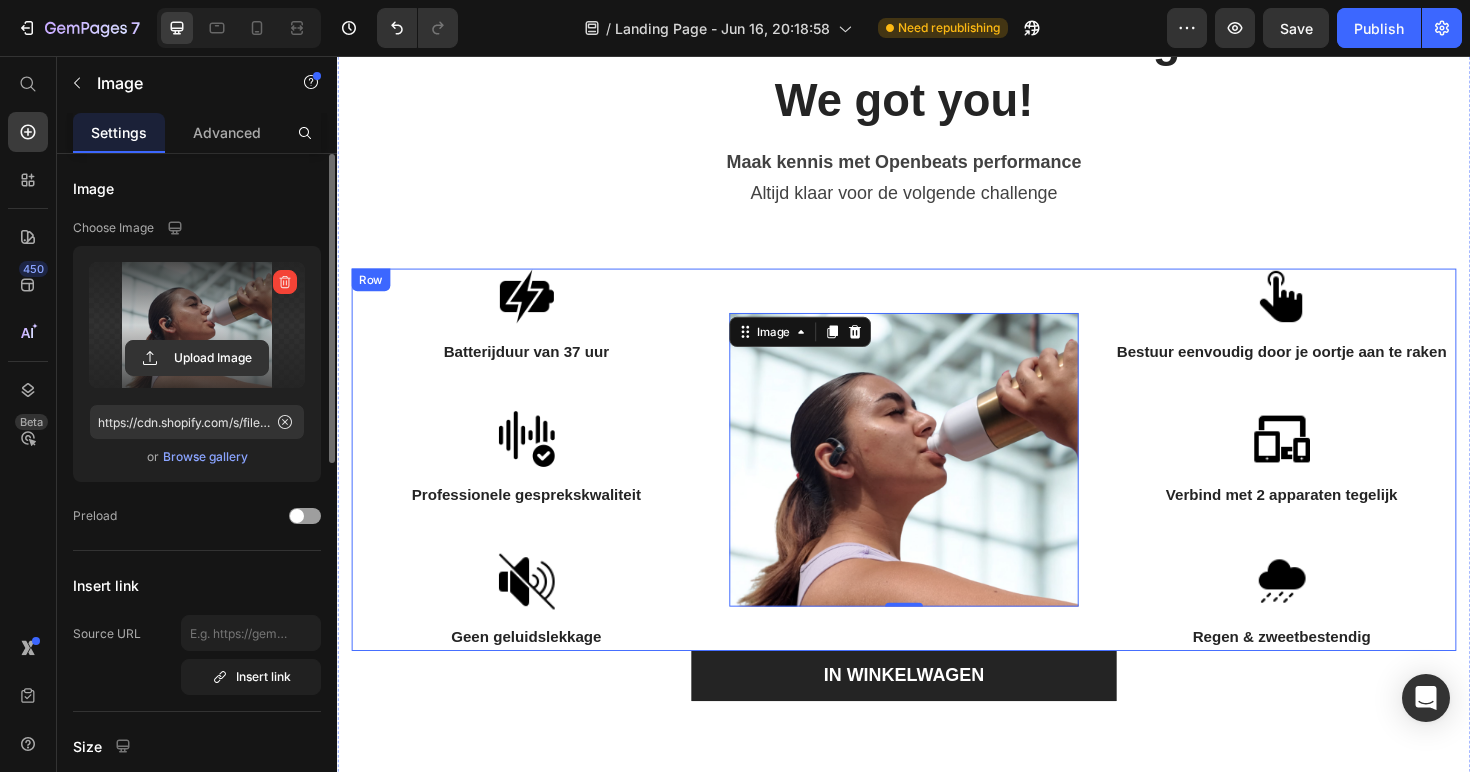 scroll, scrollTop: 2637, scrollLeft: 0, axis: vertical 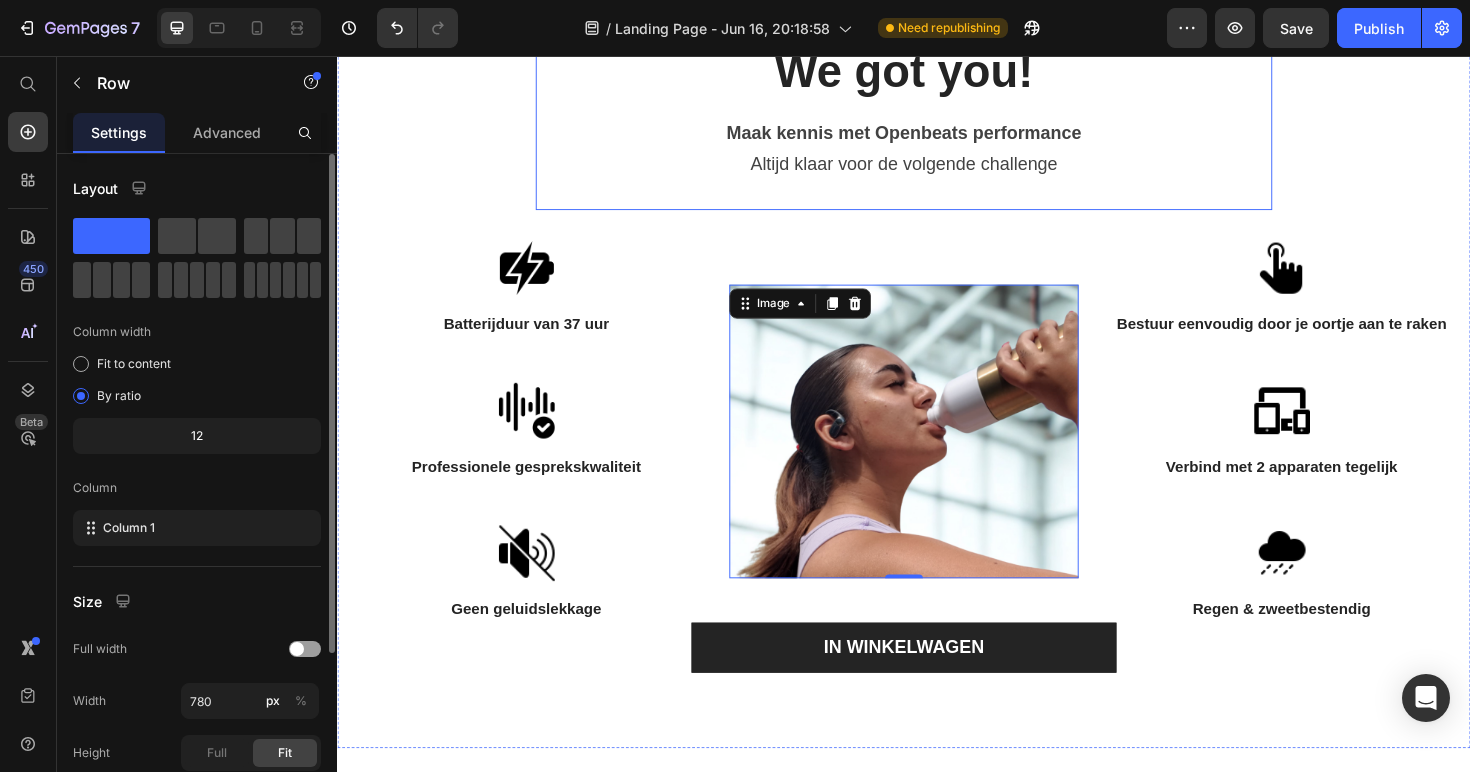 click on "Workout? Reizen? Meeting?  We got you! Heading Maak kennis met Openbeats performance Text block Altijd klaar voor de volgende challenge Text block" at bounding box center (937, 98) 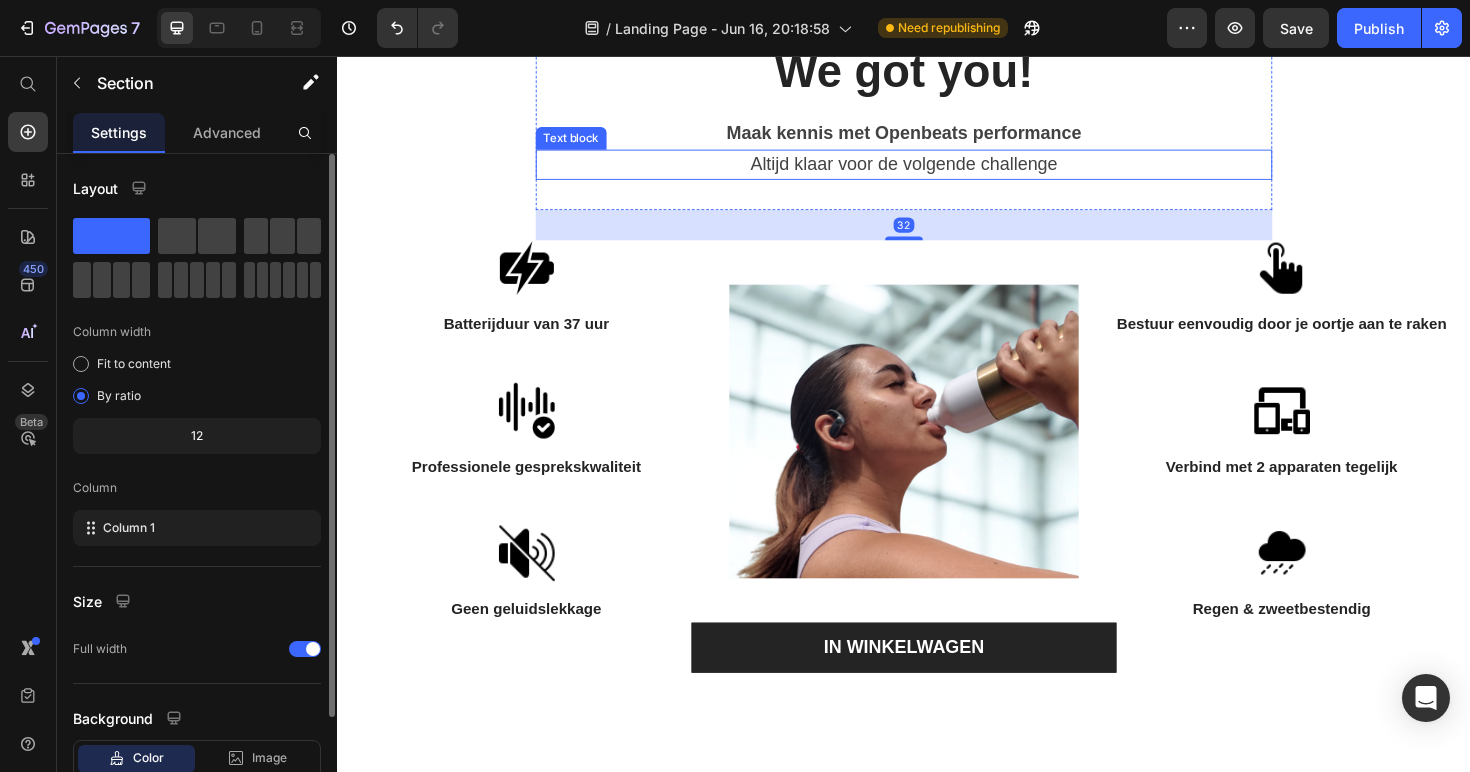 click on "Workout? Reizen? Meeting?  We got you! Heading Maak kennis met Openbeats performance Text block Altijd klaar voor de volgende challenge Text block Row   32 Image Batterijduur van 37 uur Text block Row Image Professionele gesprekskwaliteit Text block Row Image Geen geluidslekkage Text block Row Image Image Bestuur eenvoudig door je oortje aan te raken Text block Row Image Verbind met 2 apparaten tegelijk Text block Row Image Regen & zweetbestendig Text block Row Row IN WINKELWAGEN Button" at bounding box center [937, 343] 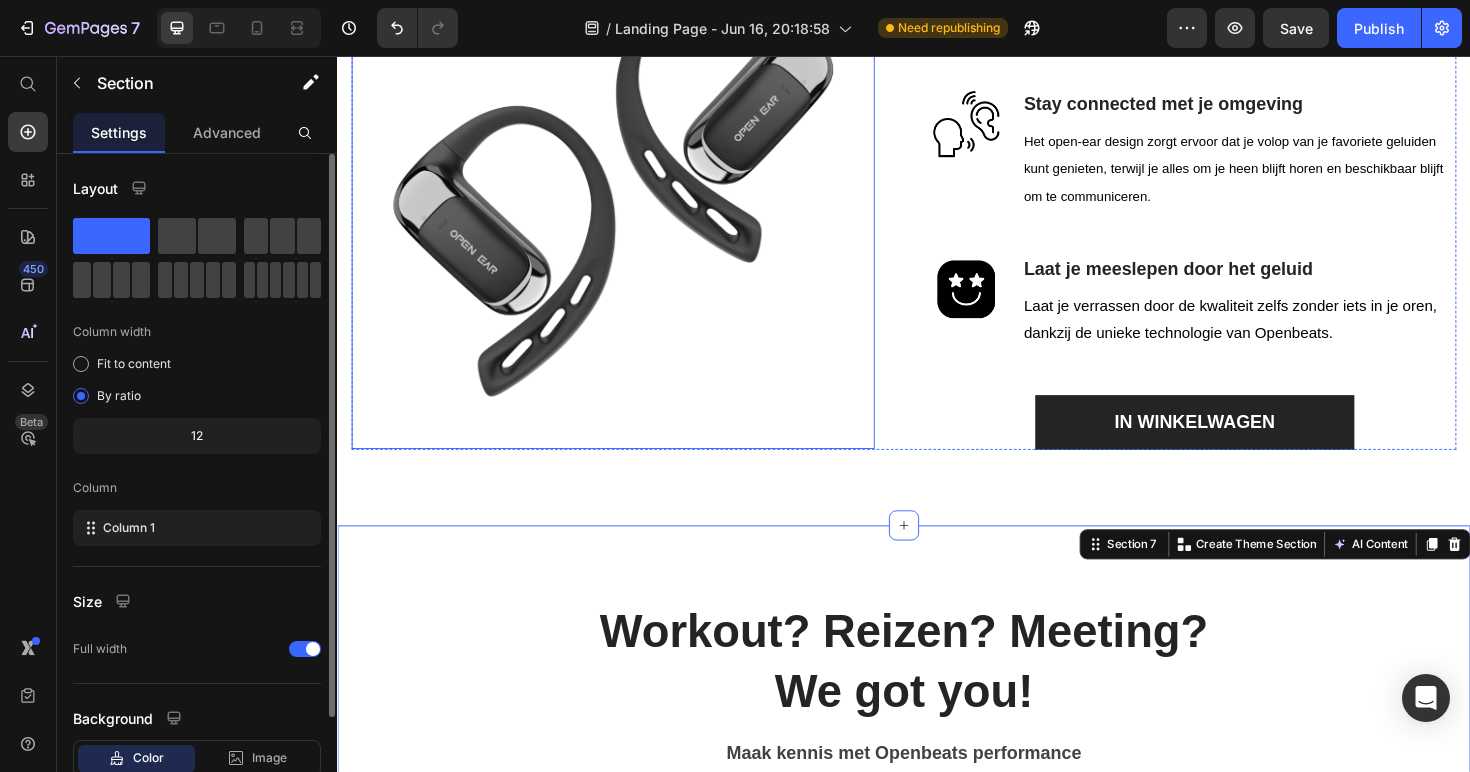 scroll, scrollTop: 1686, scrollLeft: 0, axis: vertical 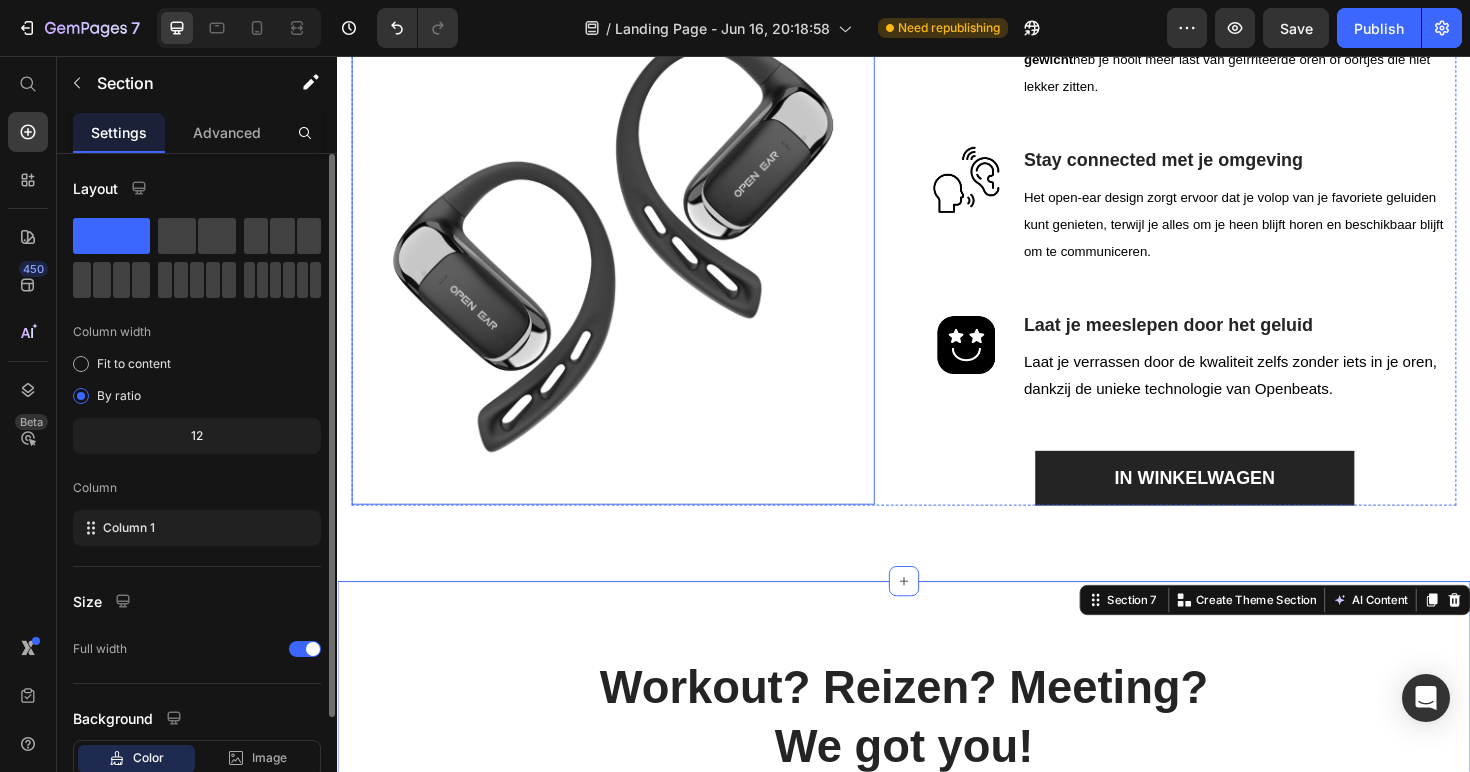 click at bounding box center (629, 254) 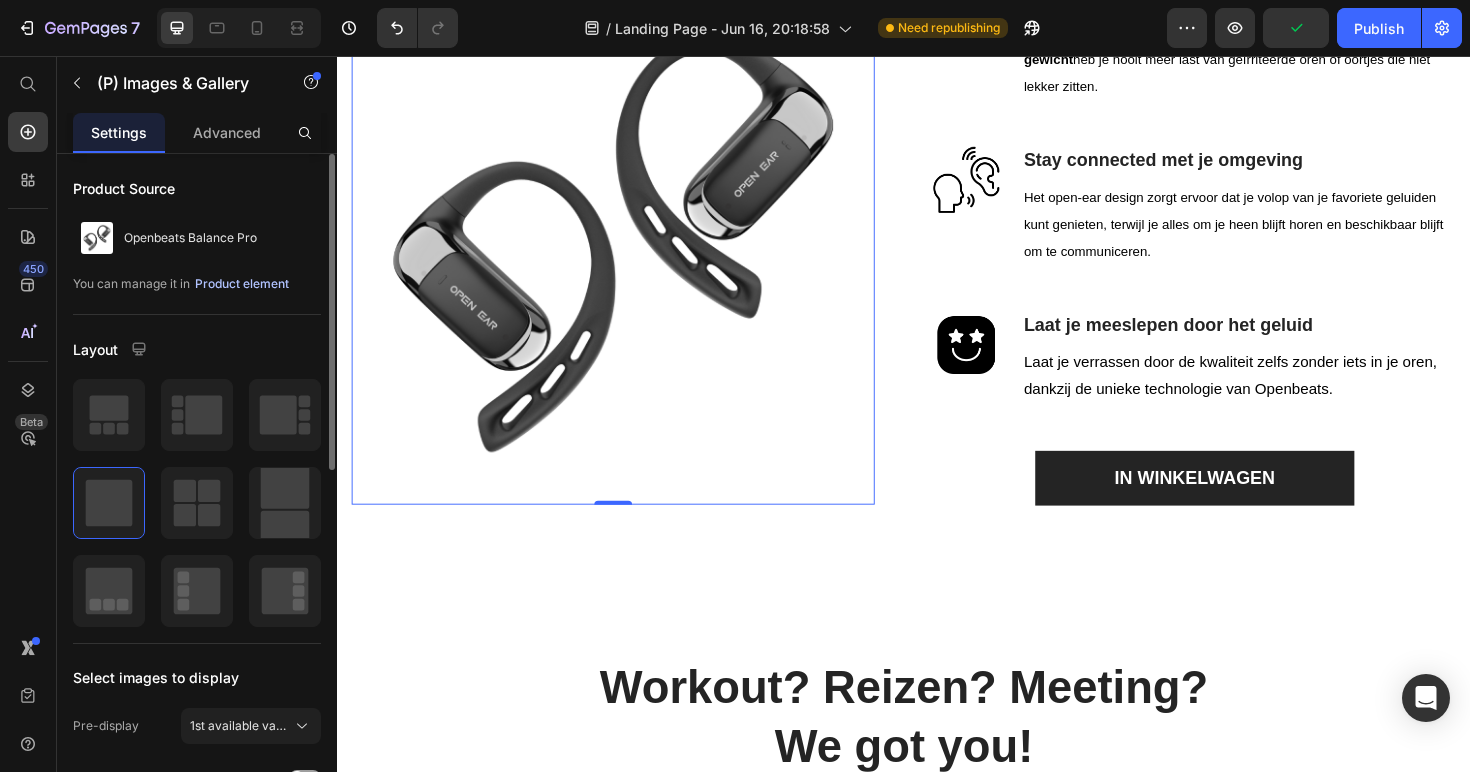 click on "Product element" at bounding box center (242, 284) 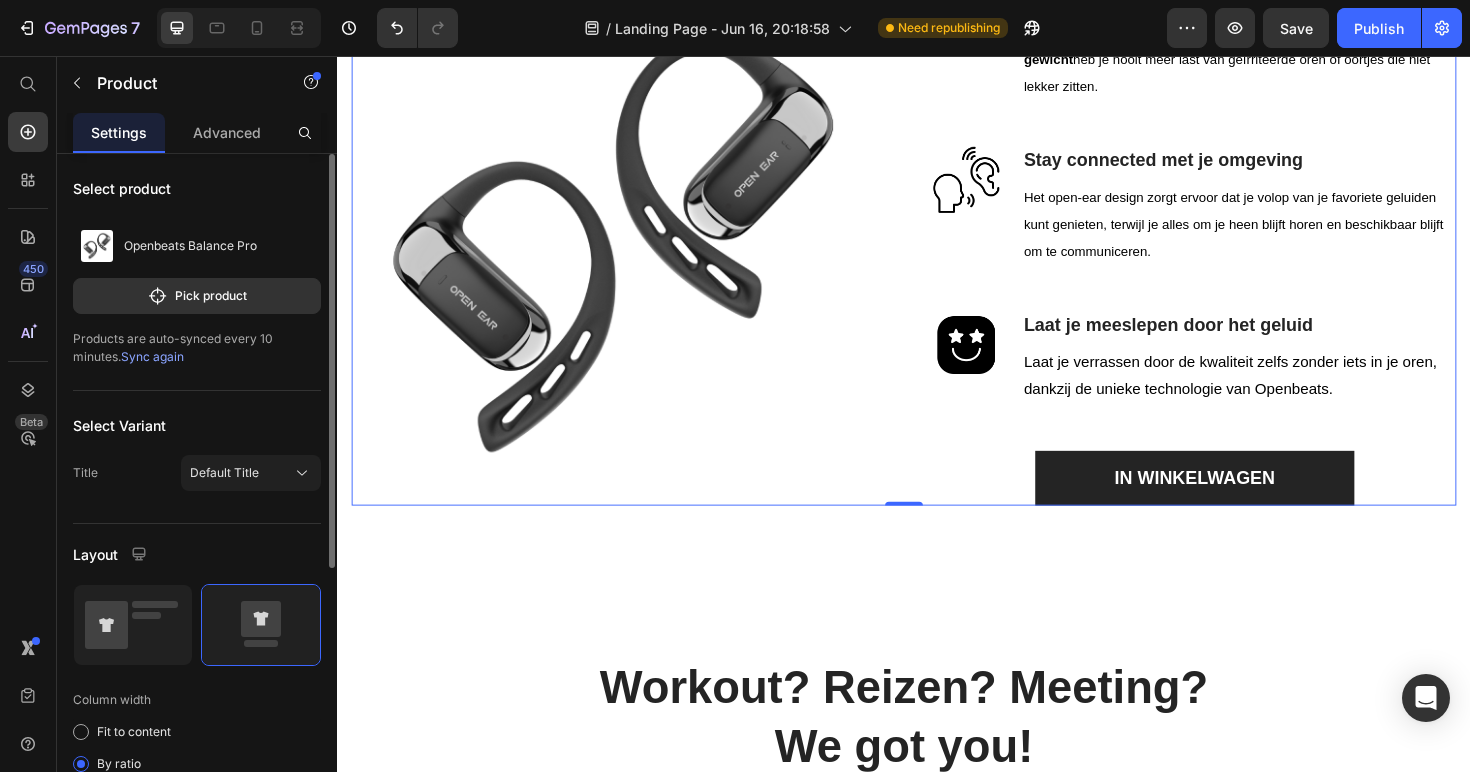 click on "Select product Openbeats Balance Pro Pick product  Products are auto-synced every 10 minutes.  Sync again Select Variant Title Default Title Layout Column width Fit to content By ratio 12 Column Column 1 Size Full width Show more  Delete element" at bounding box center (197, 703) 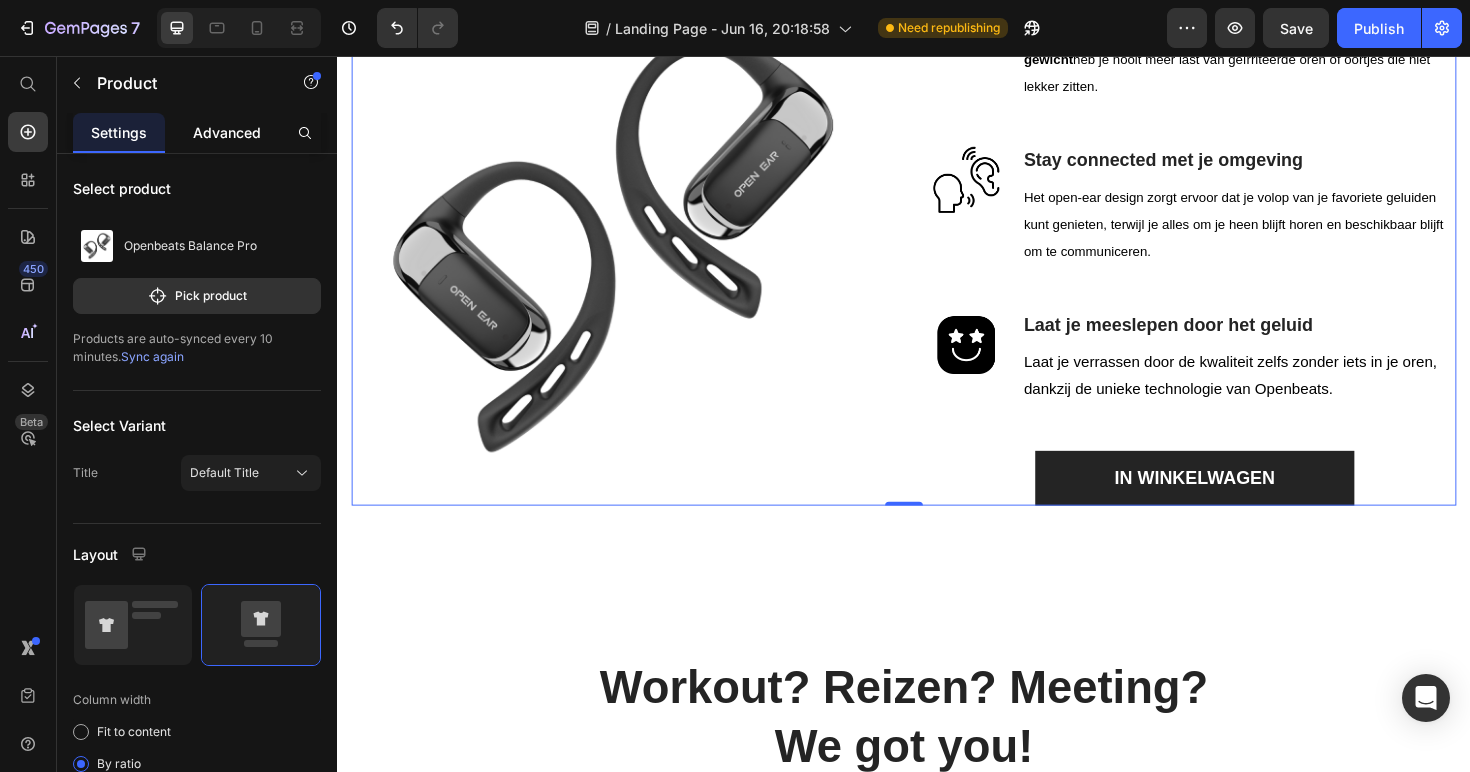 click on "Advanced" at bounding box center (227, 132) 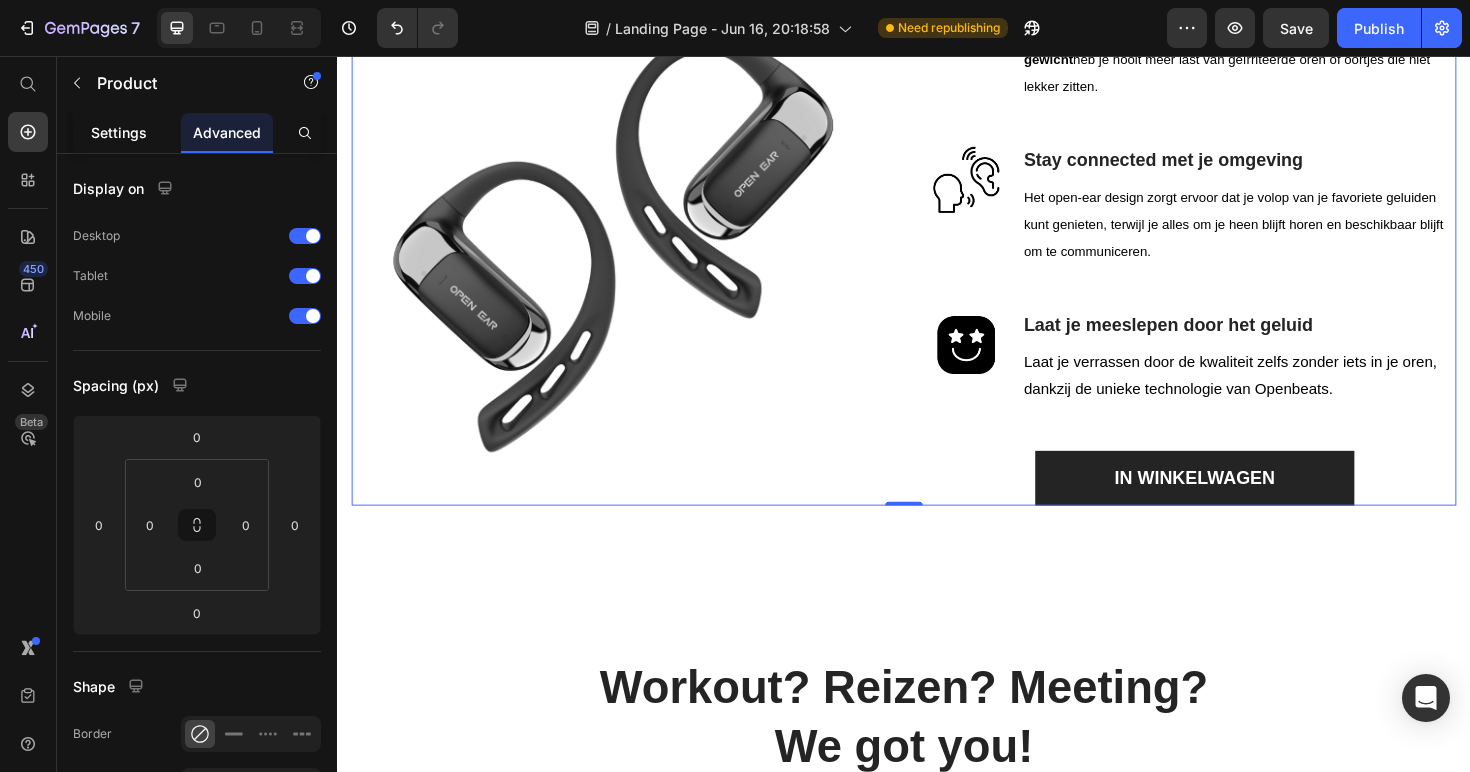 click on "Settings" at bounding box center [119, 132] 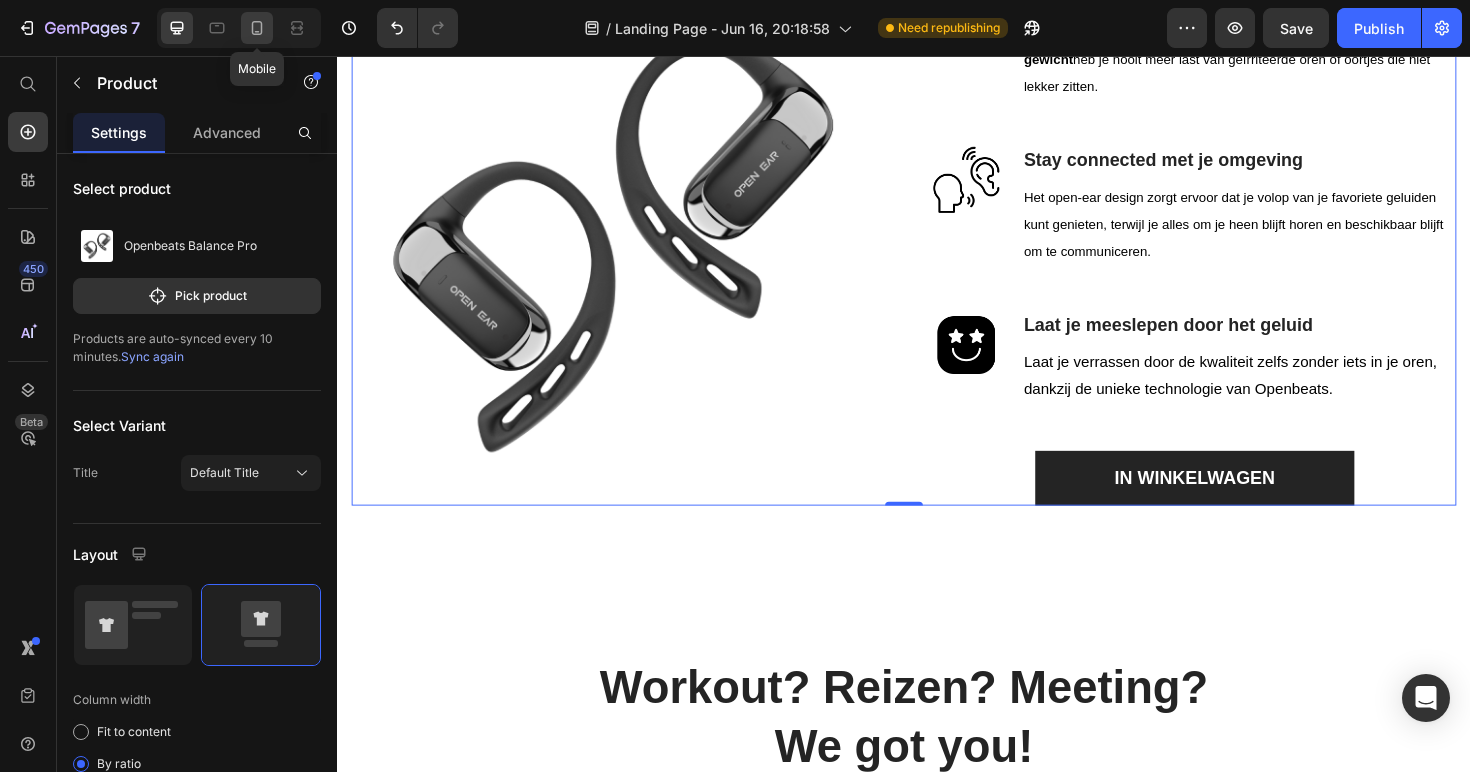 click 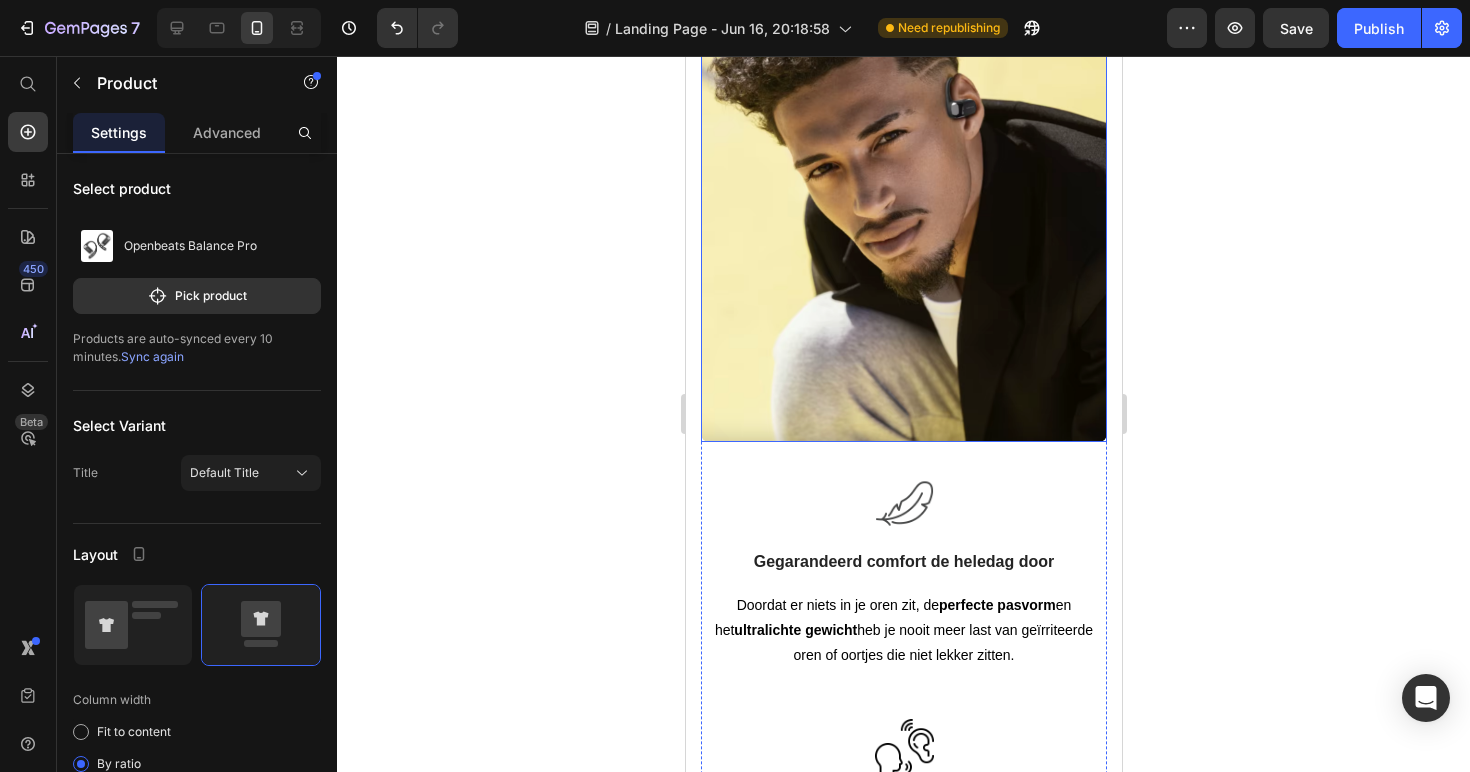 scroll, scrollTop: 1660, scrollLeft: 0, axis: vertical 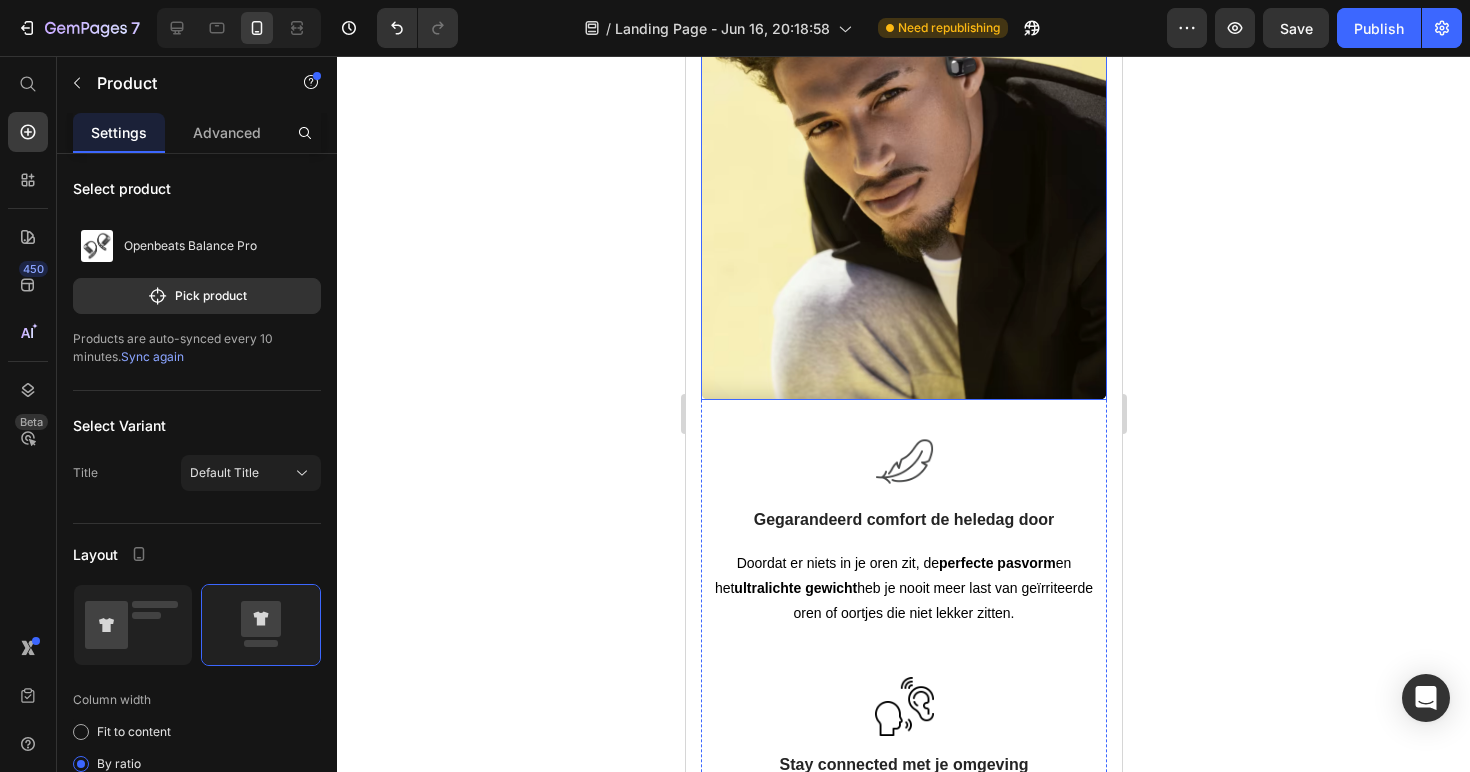 click at bounding box center (903, 187) 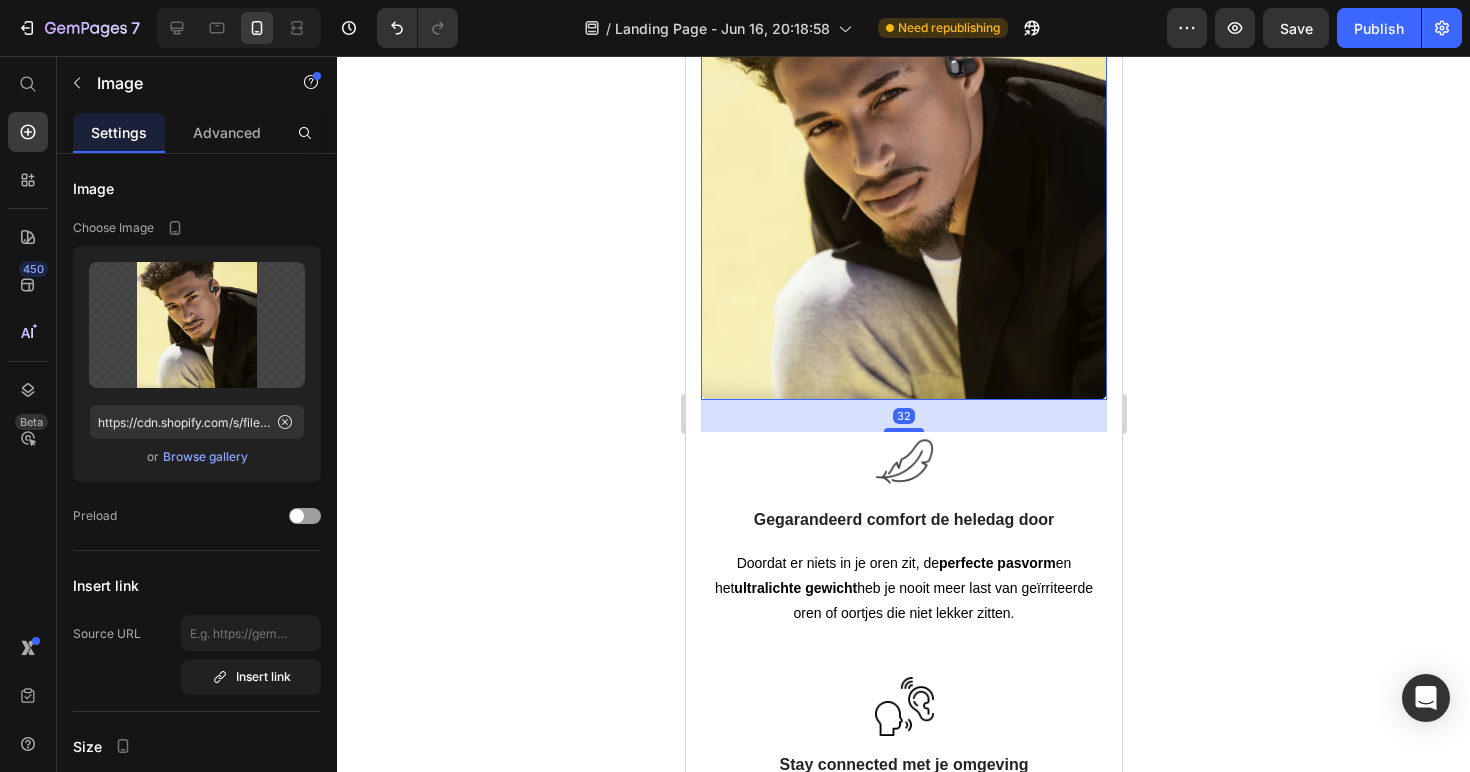 click on "Browse gallery" at bounding box center (205, 457) 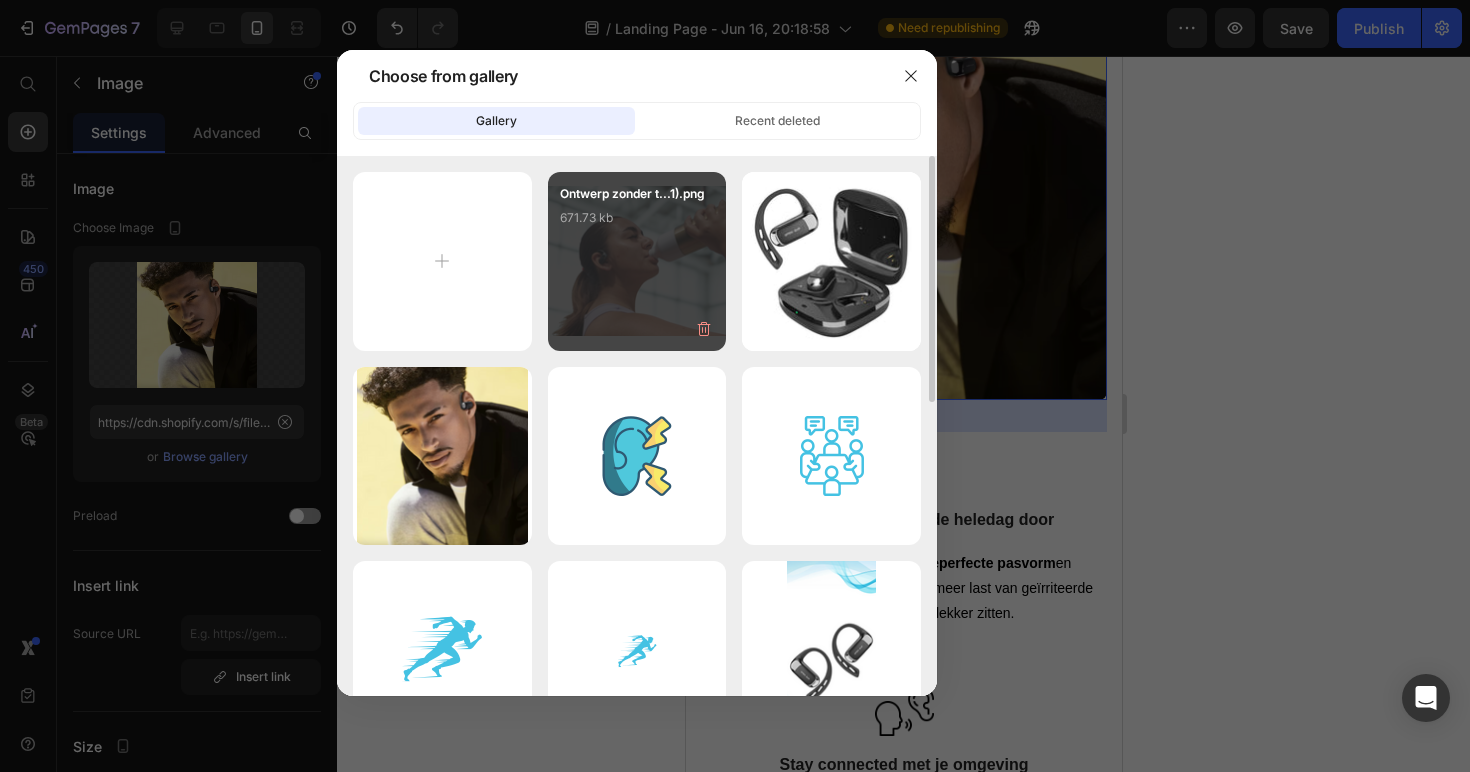click on "Ontwerp zonder t...1).png 671.73 kb" at bounding box center (637, 261) 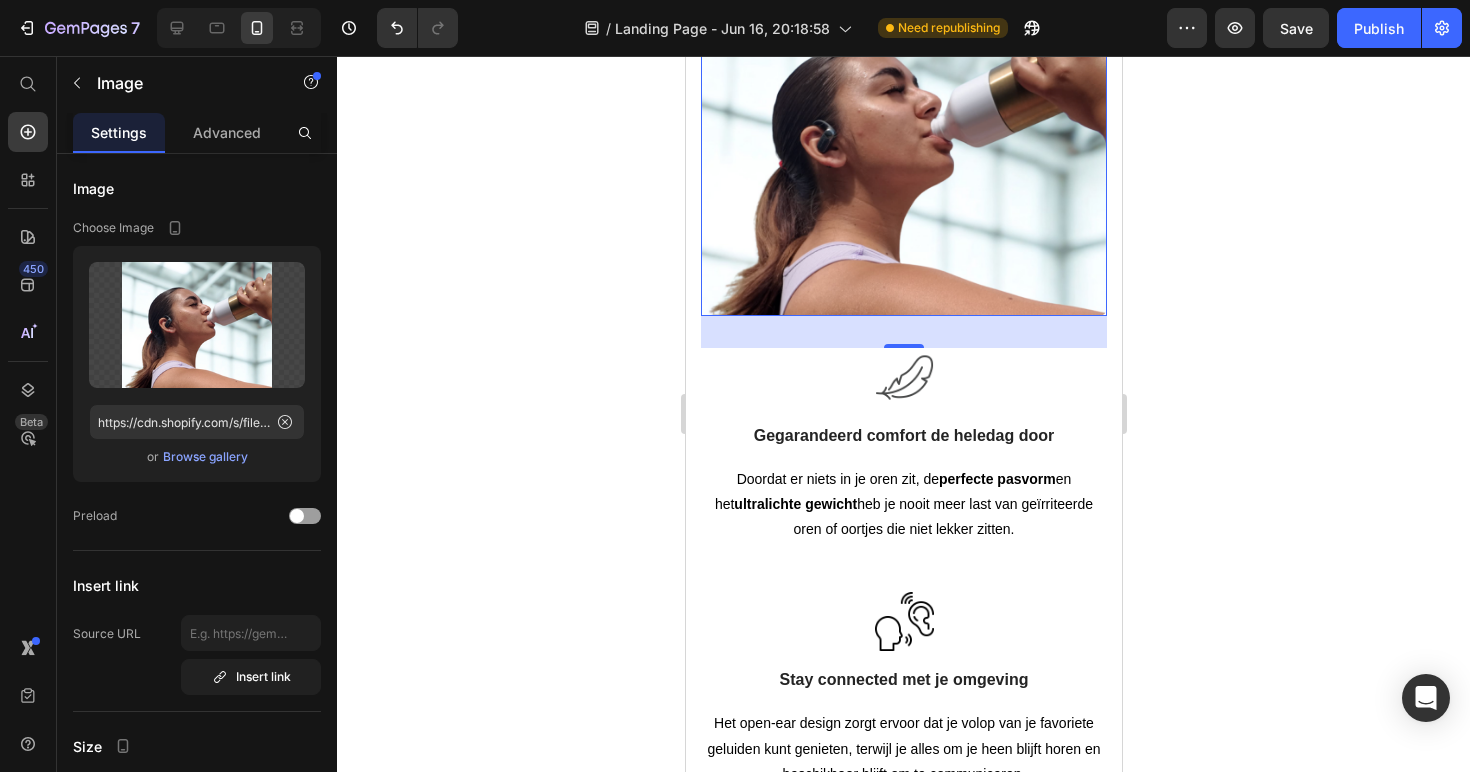 click 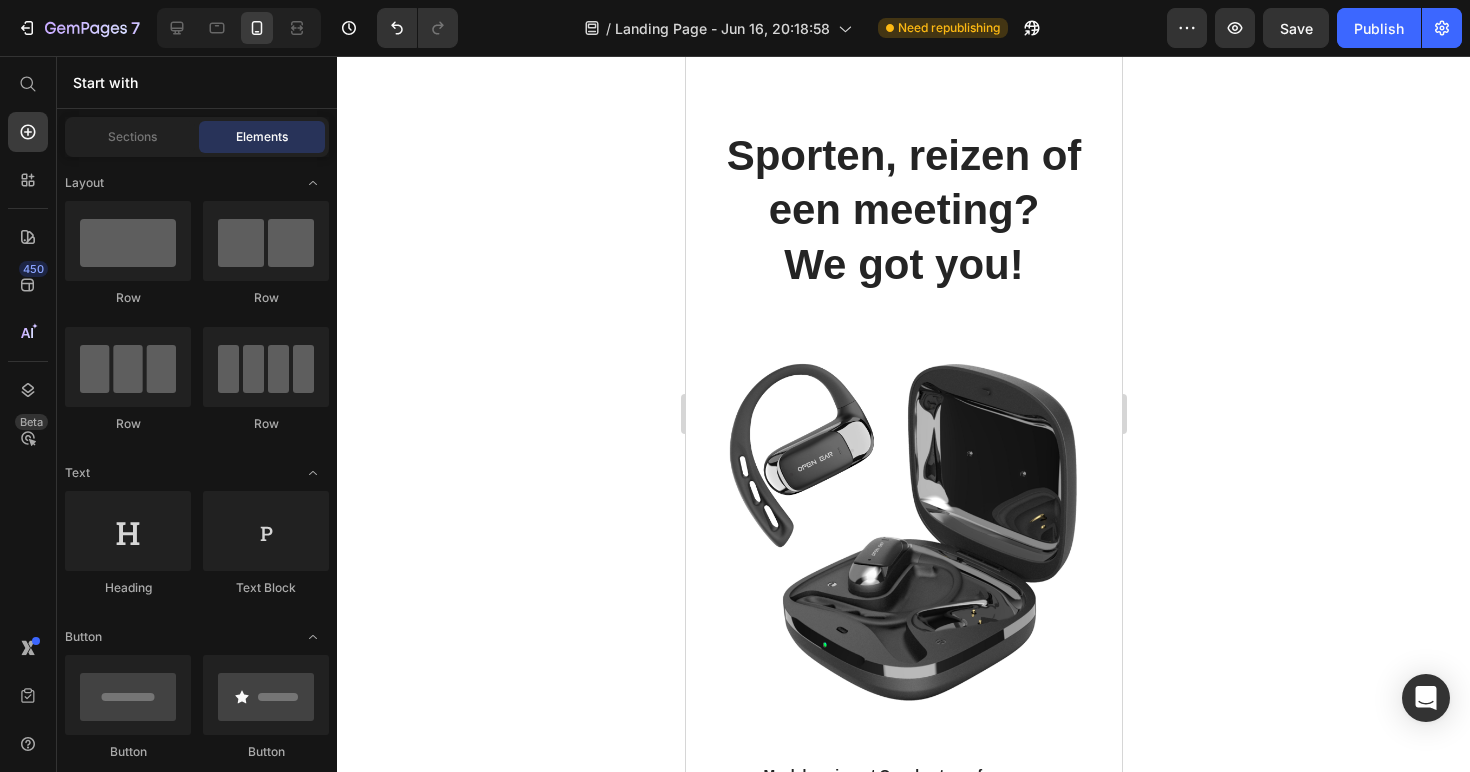 scroll, scrollTop: 2907, scrollLeft: 0, axis: vertical 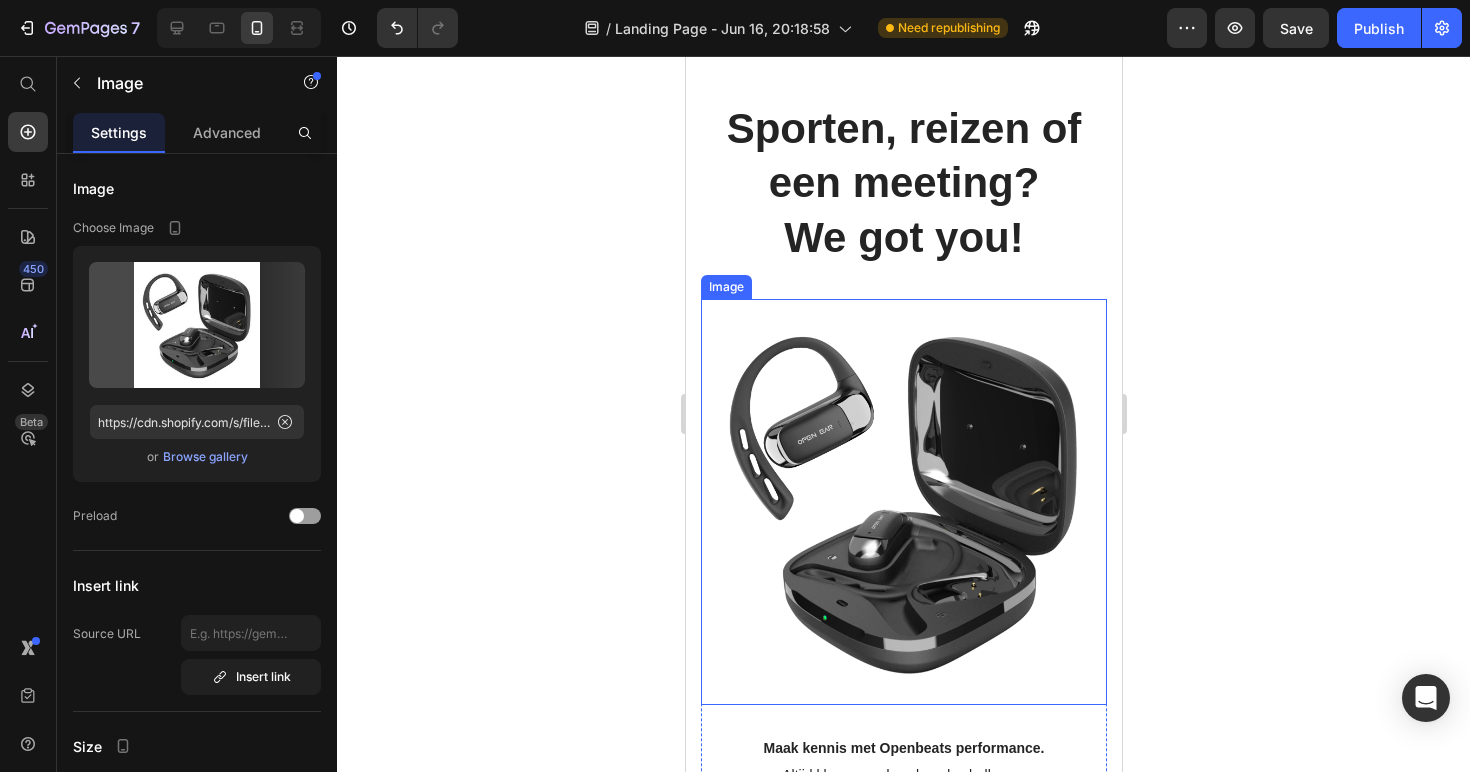 click at bounding box center (903, 502) 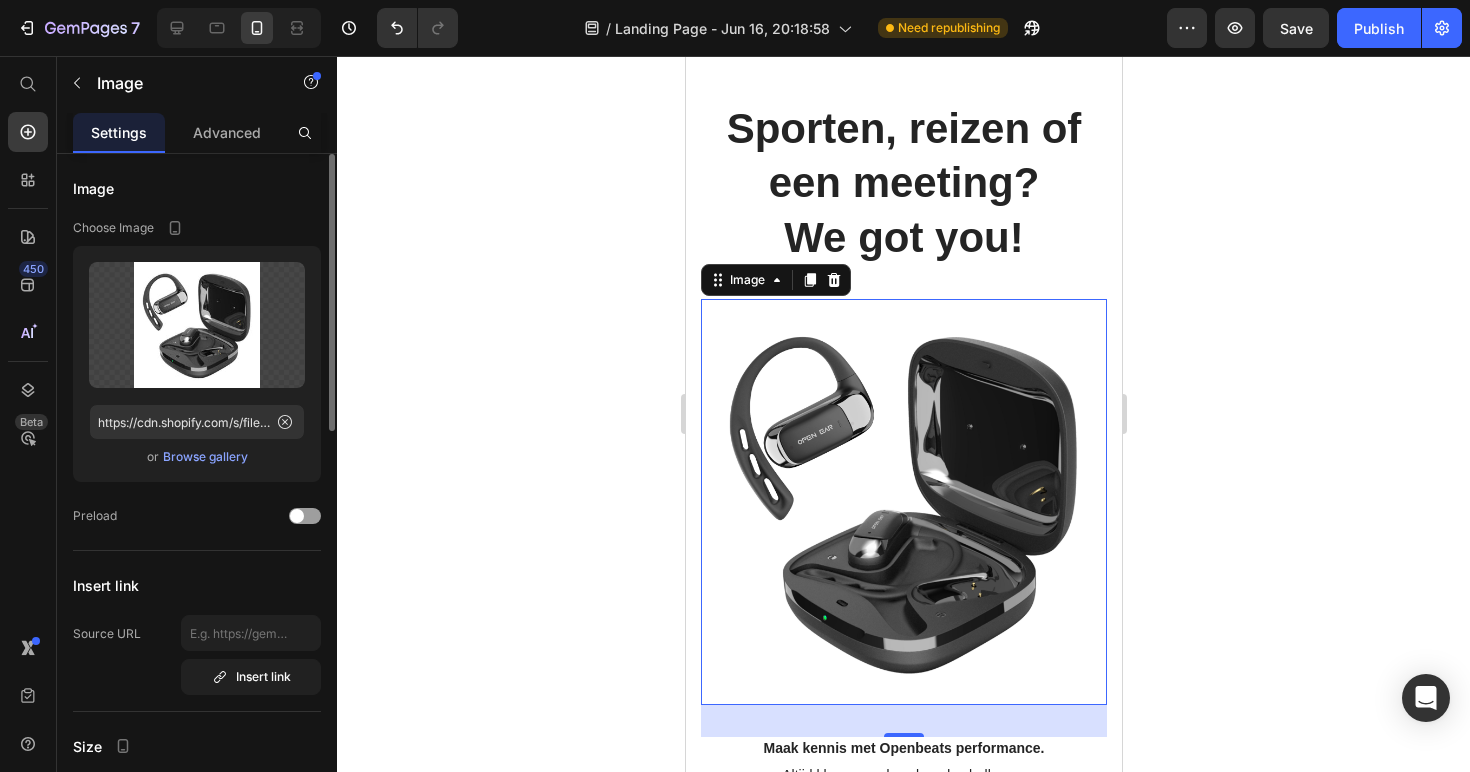 click on "Browse gallery" at bounding box center [205, 457] 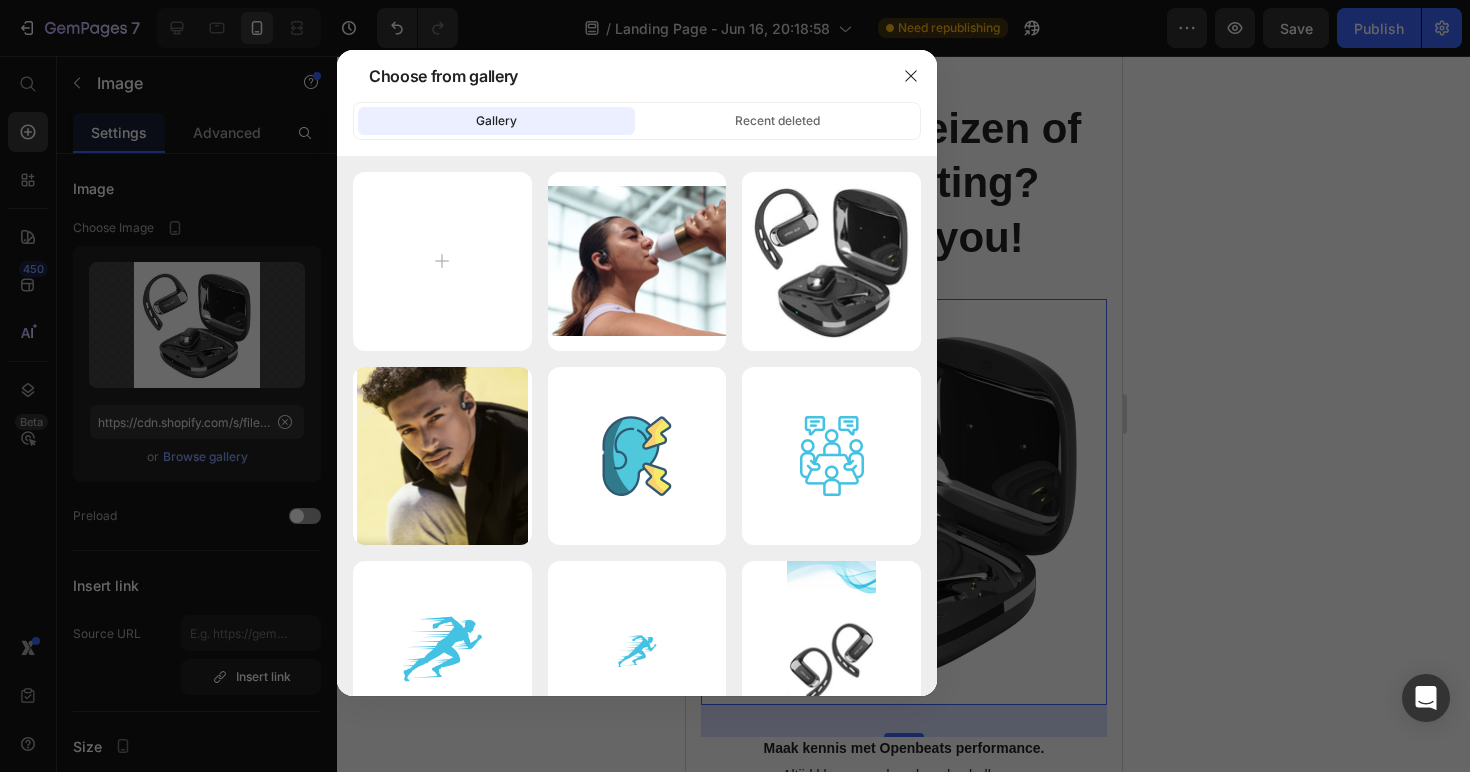 click at bounding box center [735, 386] 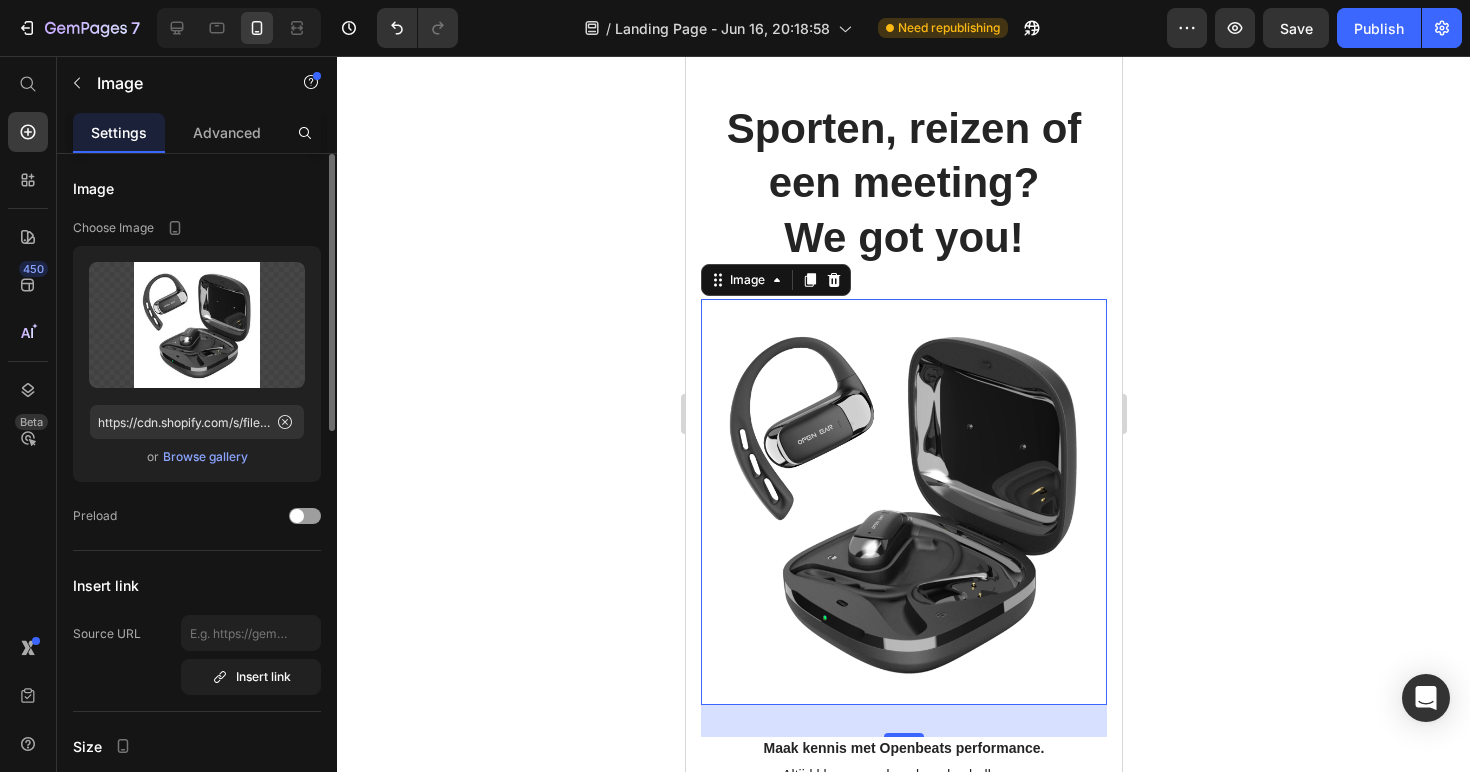 click on "Browse gallery" at bounding box center (205, 457) 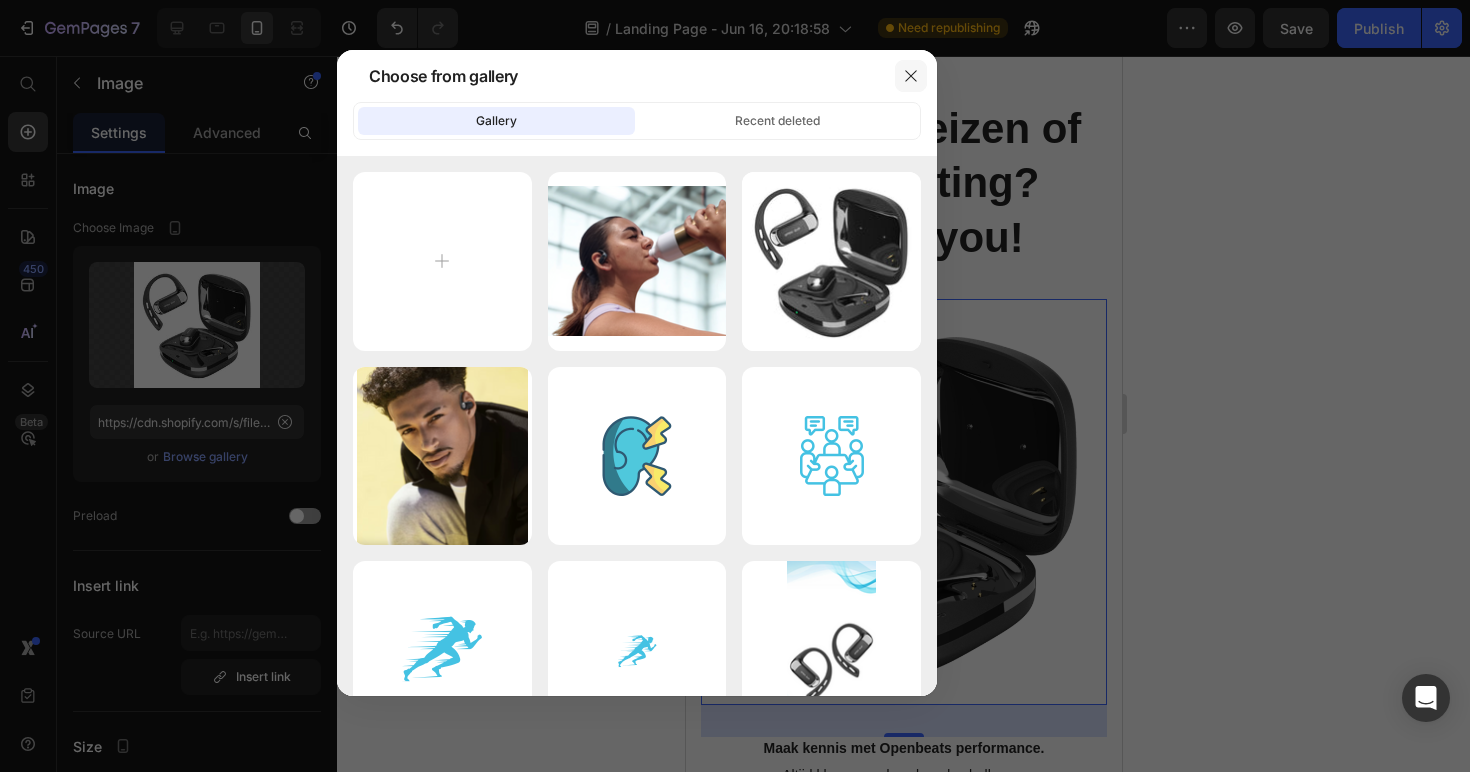 click 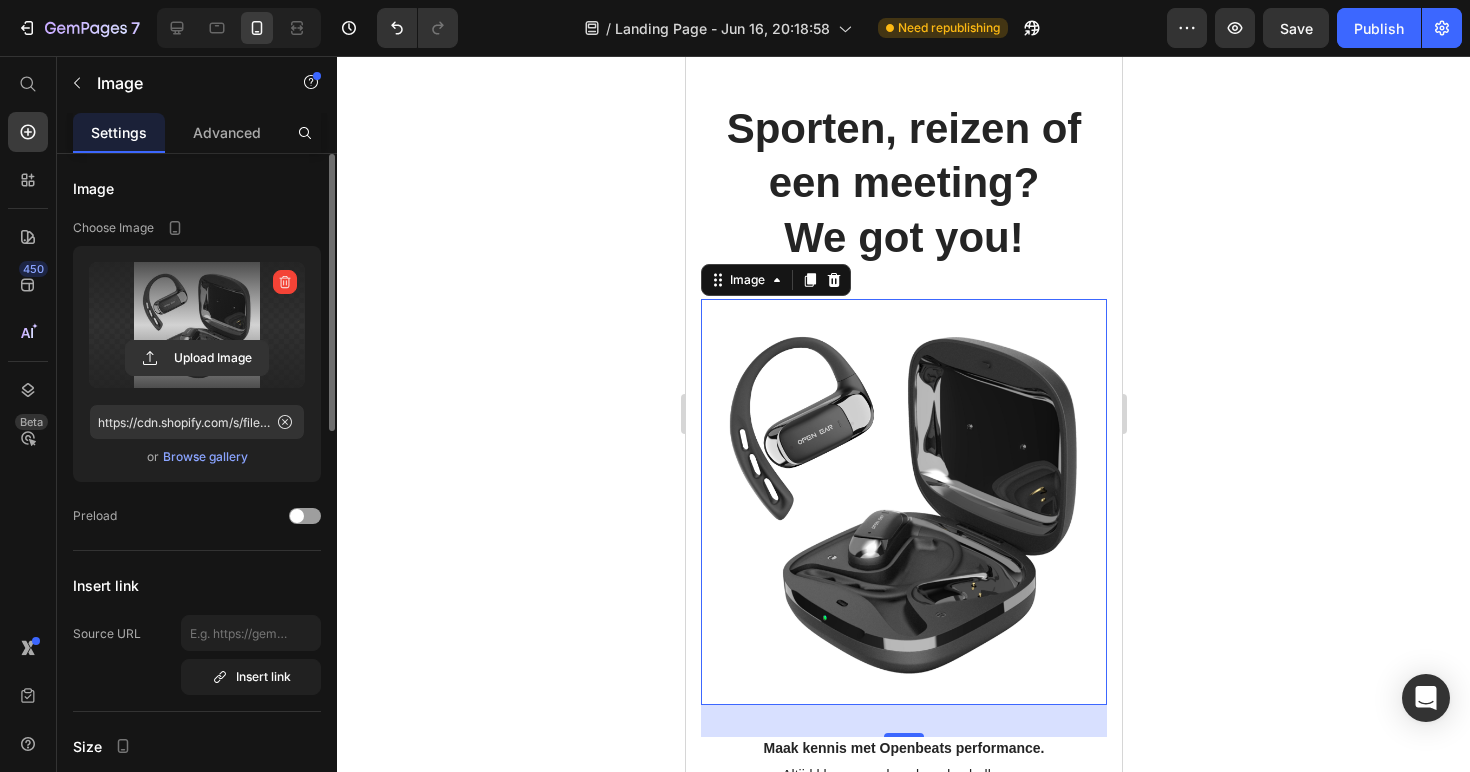 click at bounding box center [197, 325] 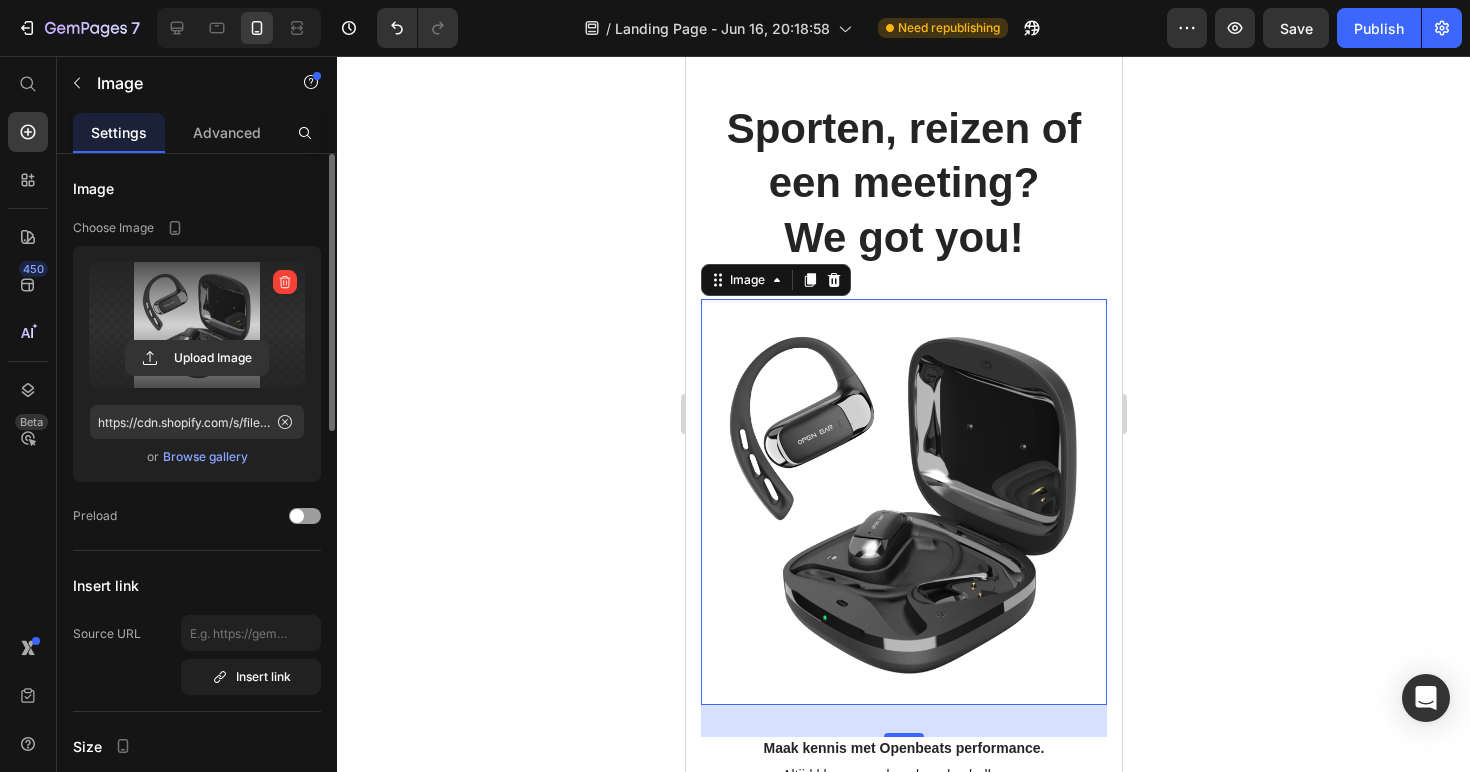 click 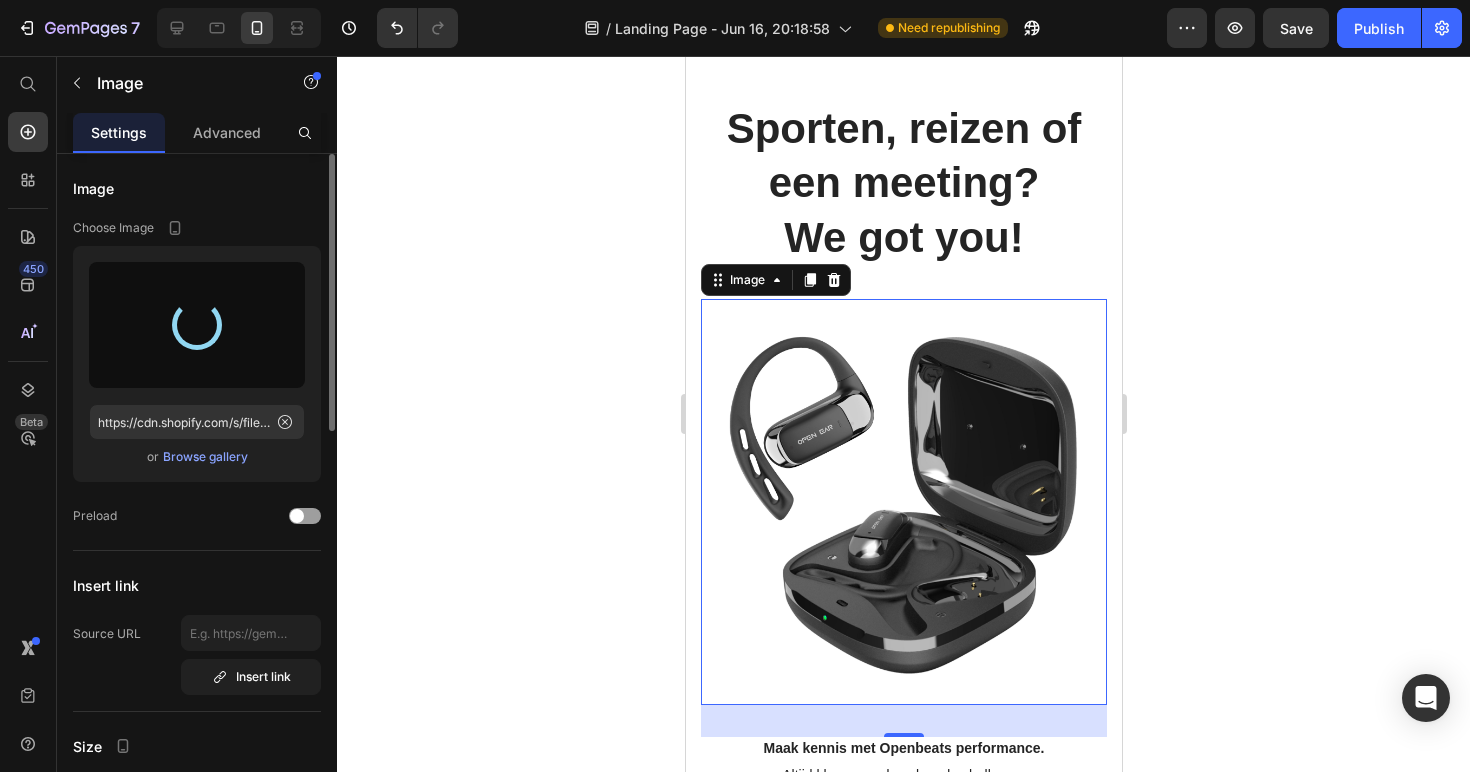 type on "https://cdn.shopify.com/s/files/1/0784/4243/0731/files/gempages_559110191069529164-e831d616-f23a-4986-b906-5826209cfddb.png" 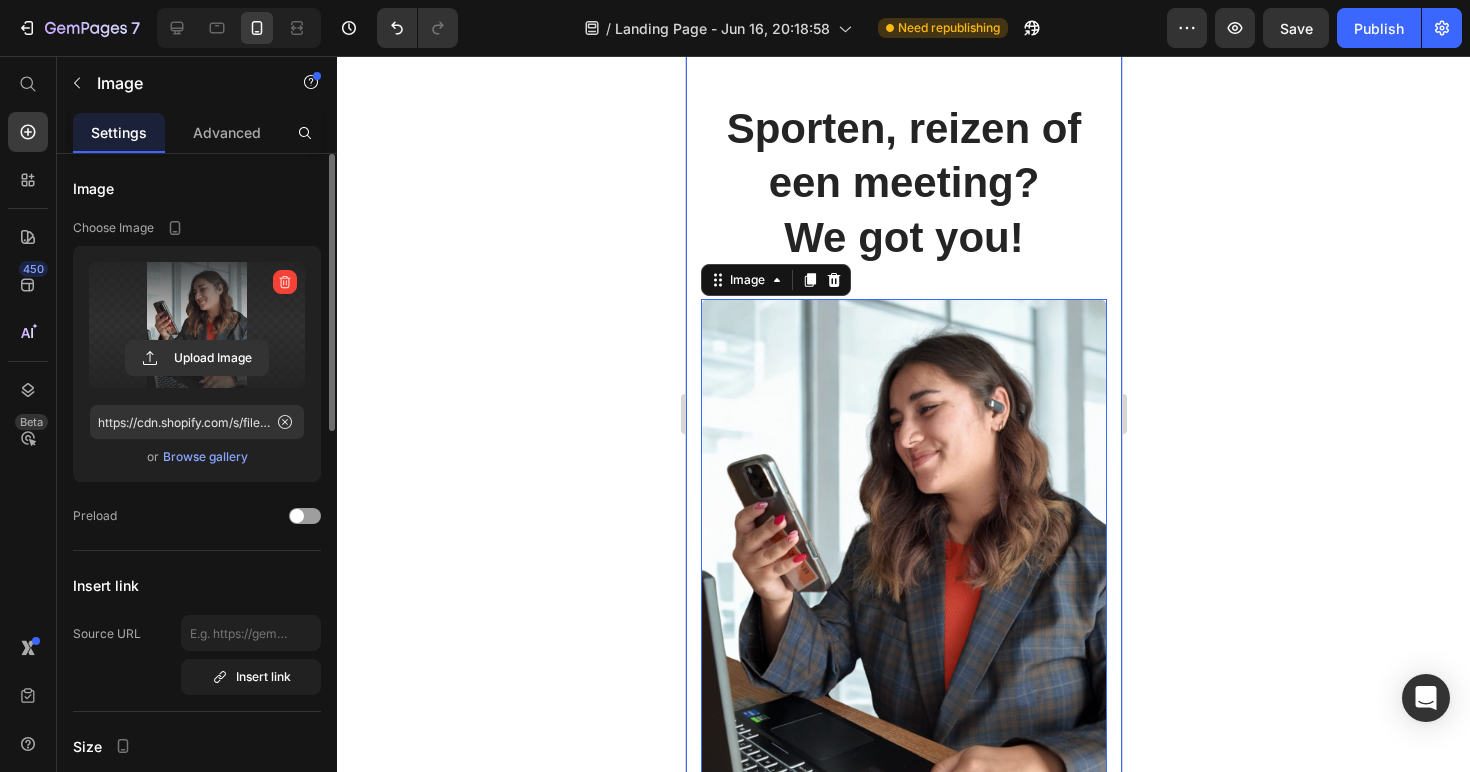 click on "Sporten, reizen of een meeting? We got you!" at bounding box center (903, 184) 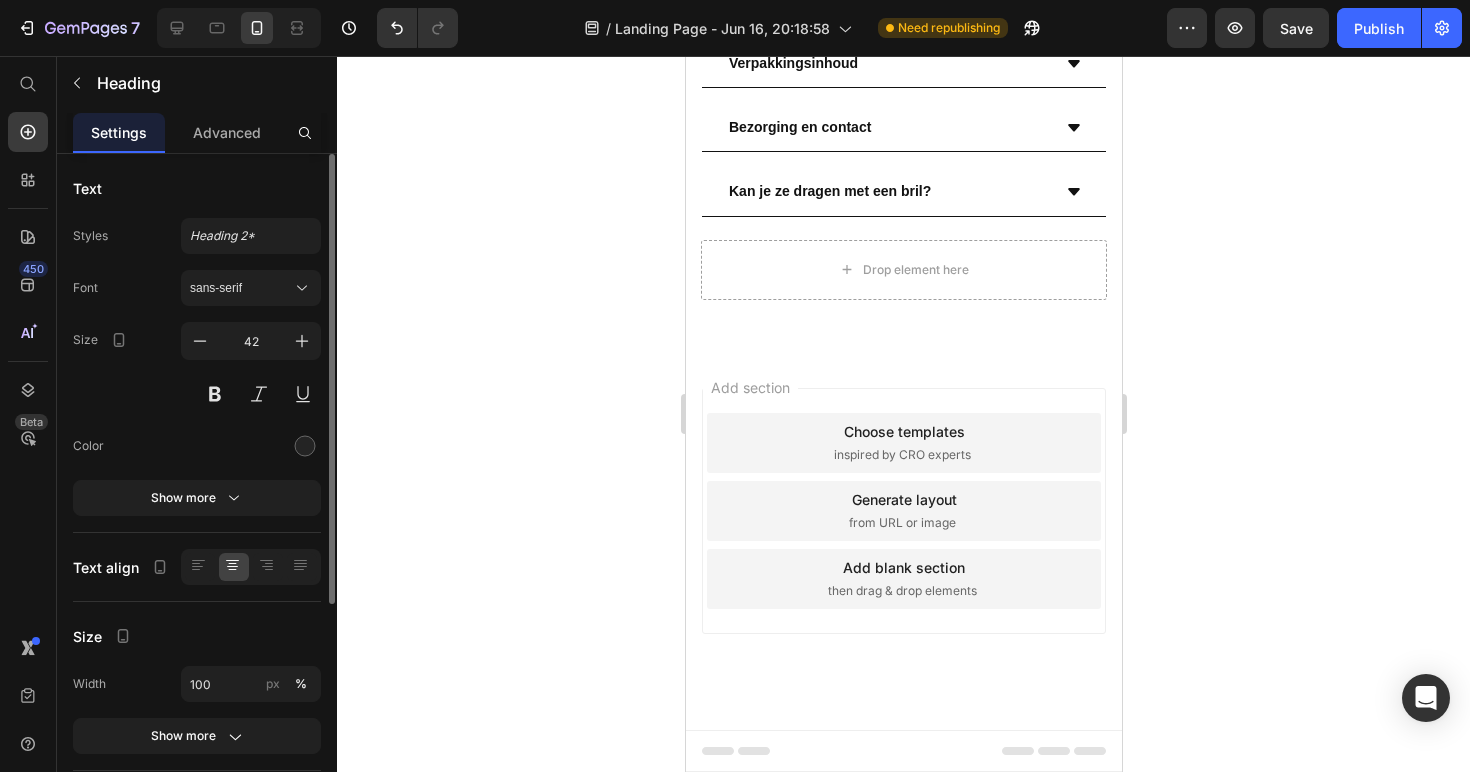 scroll, scrollTop: 7306, scrollLeft: 0, axis: vertical 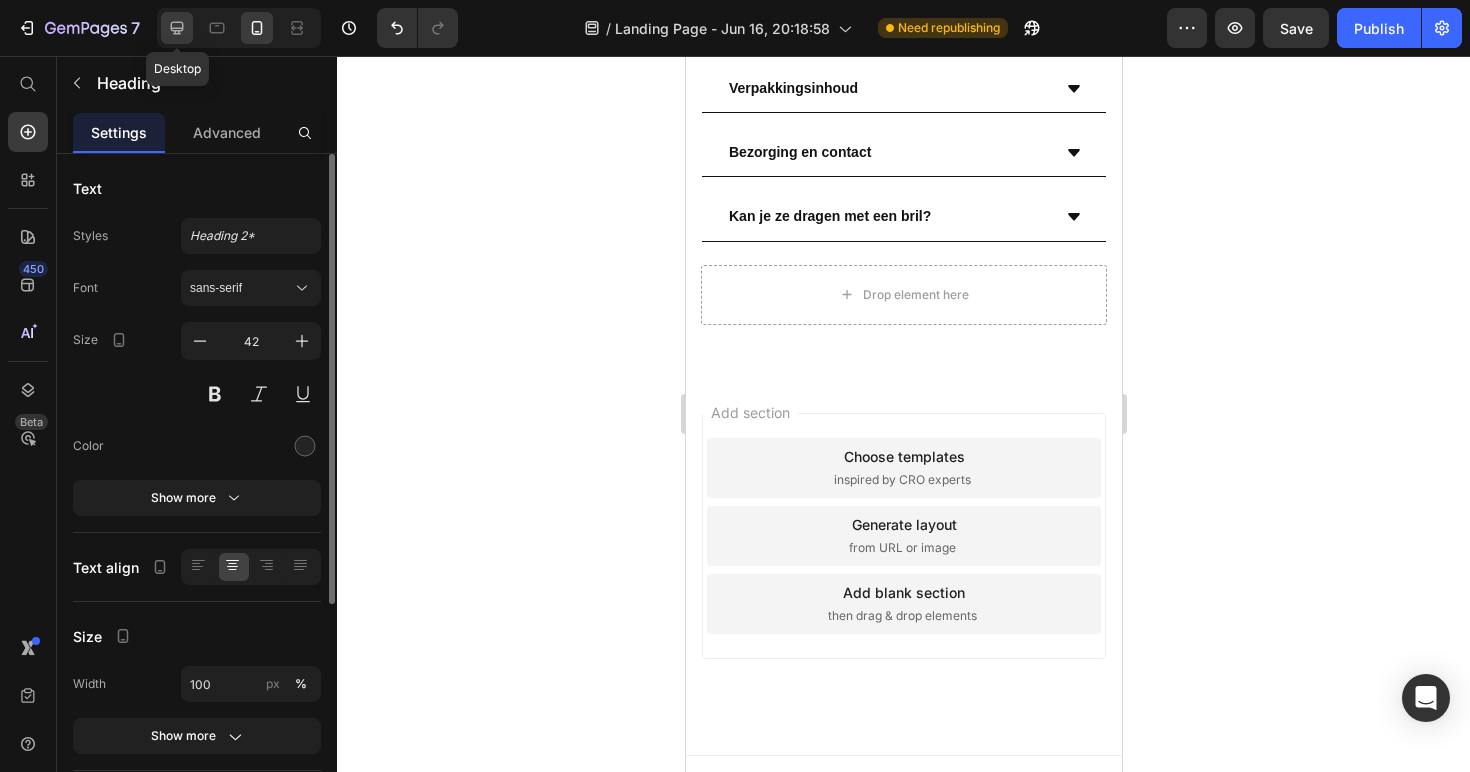 click 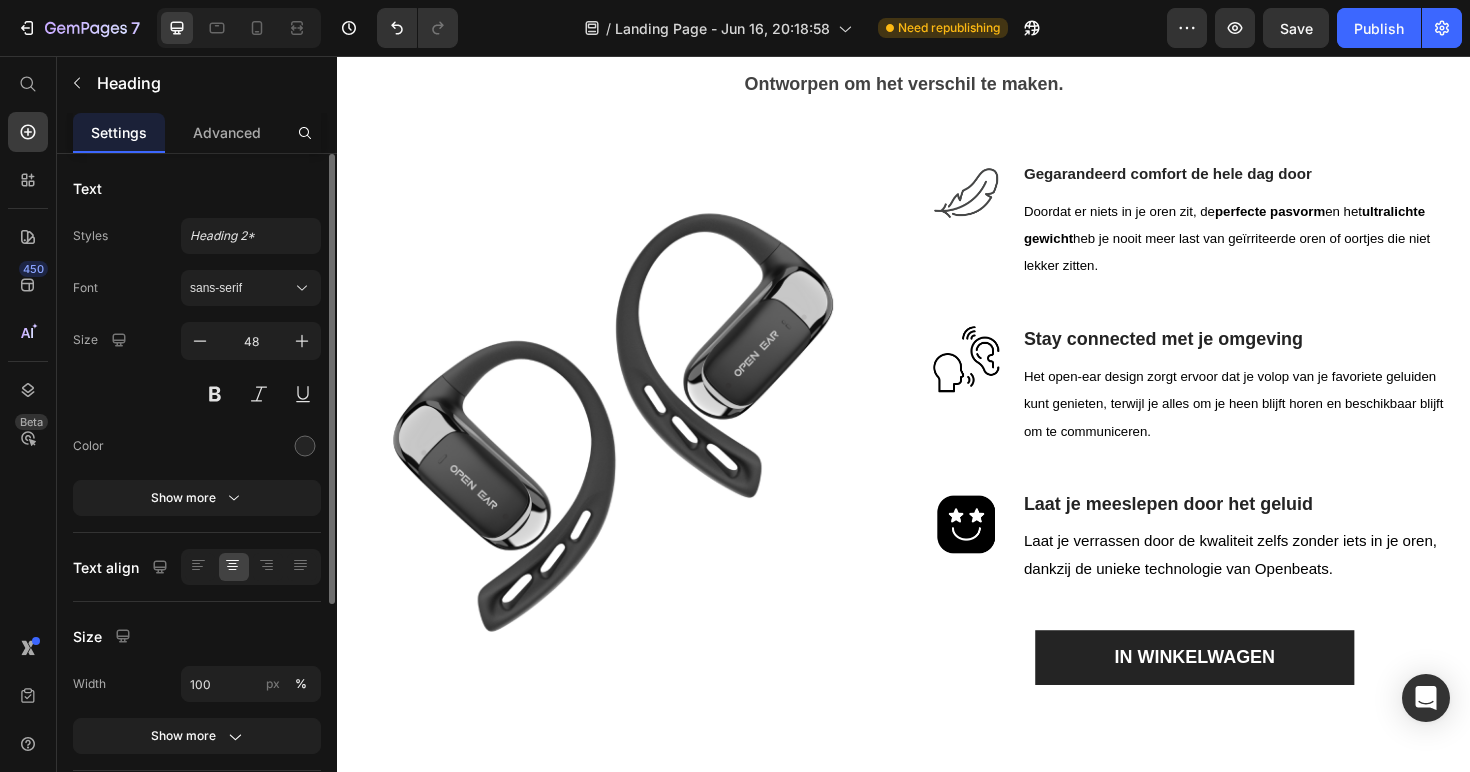 scroll, scrollTop: 1836, scrollLeft: 0, axis: vertical 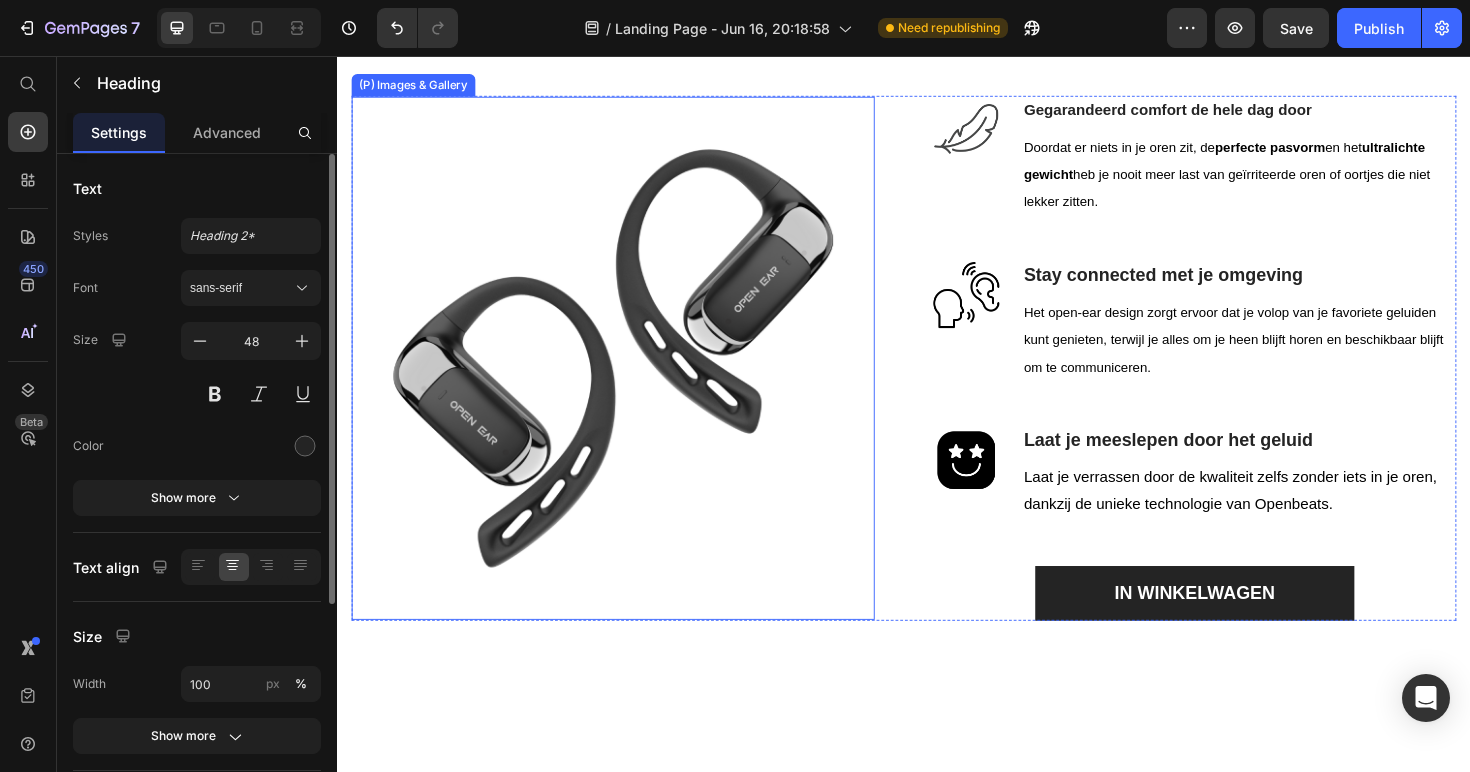 click at bounding box center [629, 376] 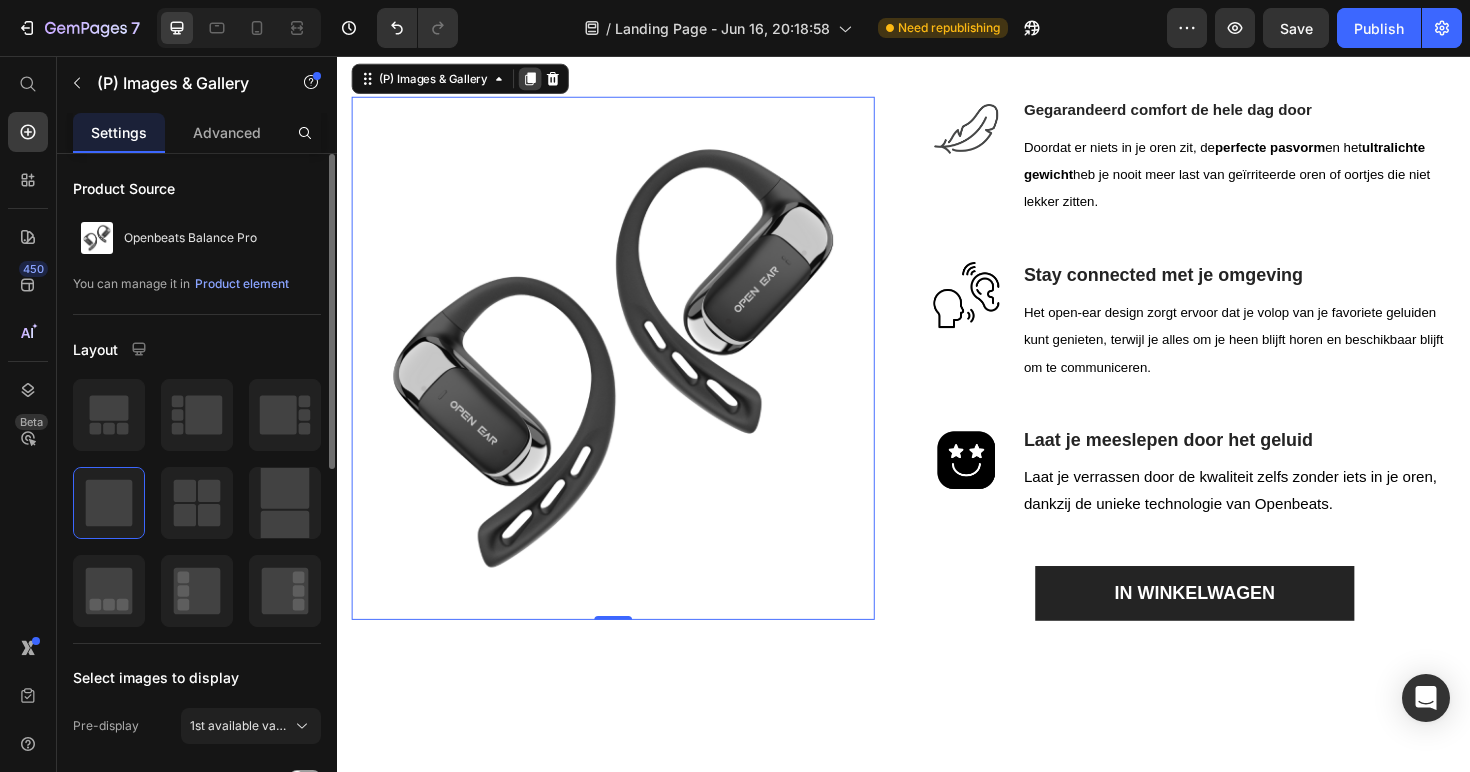 click 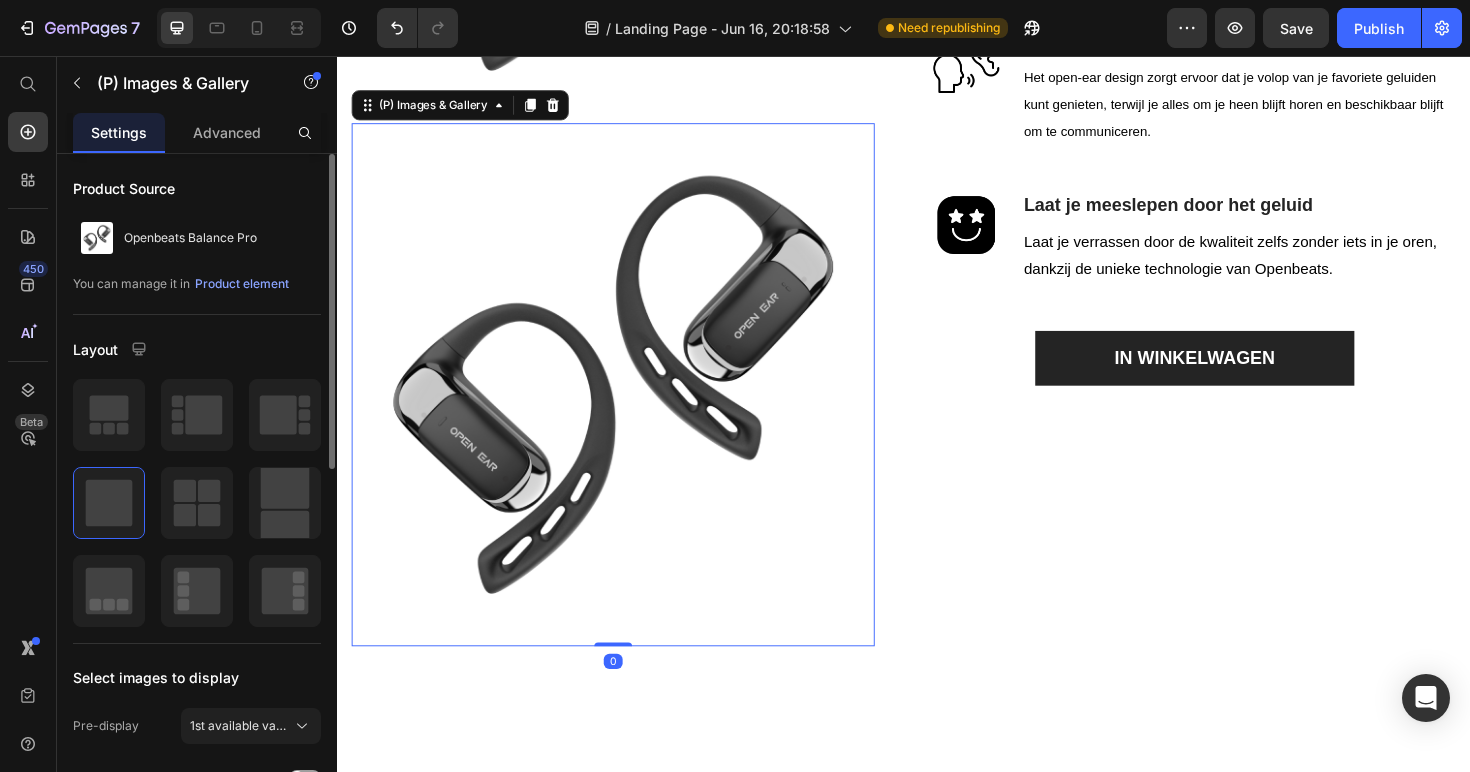 scroll, scrollTop: 2598, scrollLeft: 0, axis: vertical 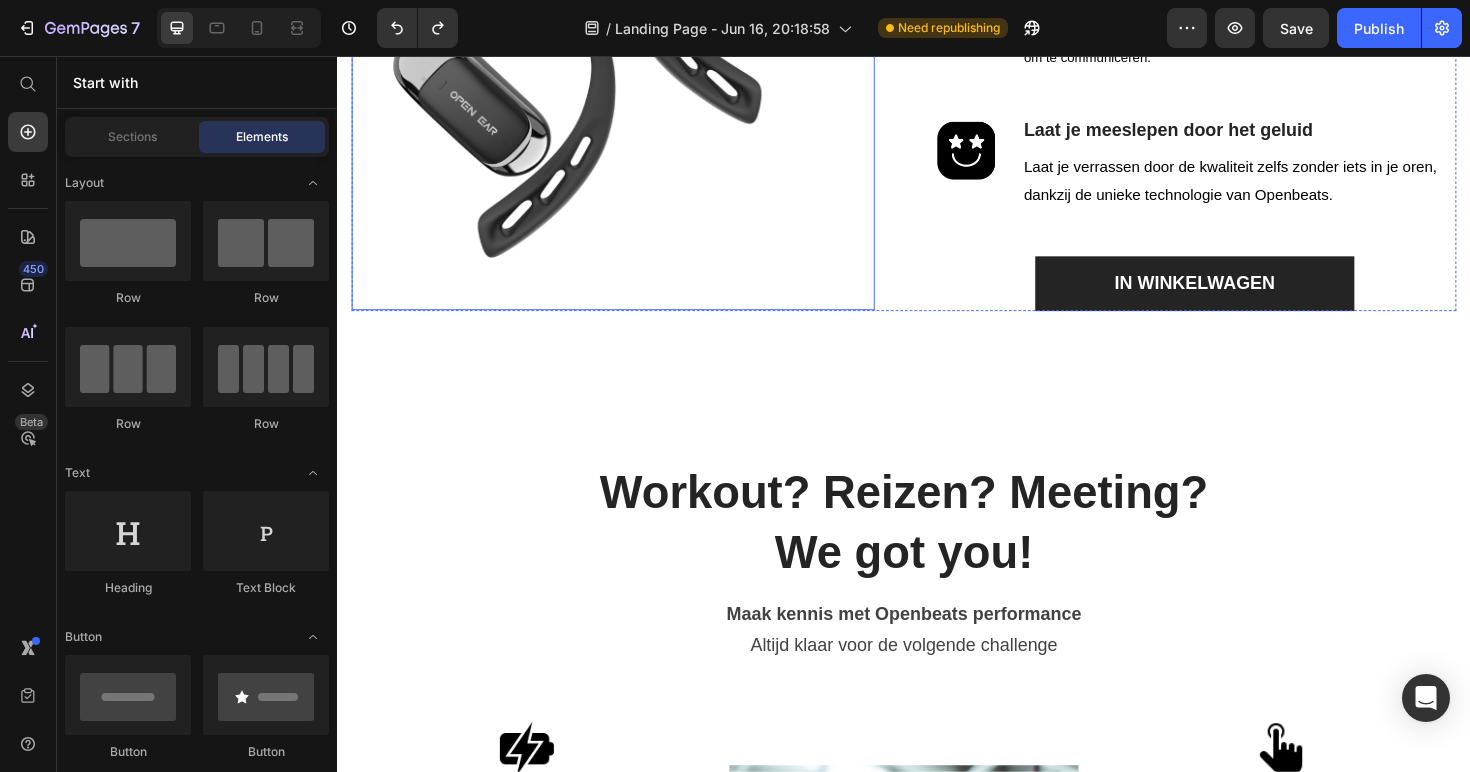 click at bounding box center [629, 48] 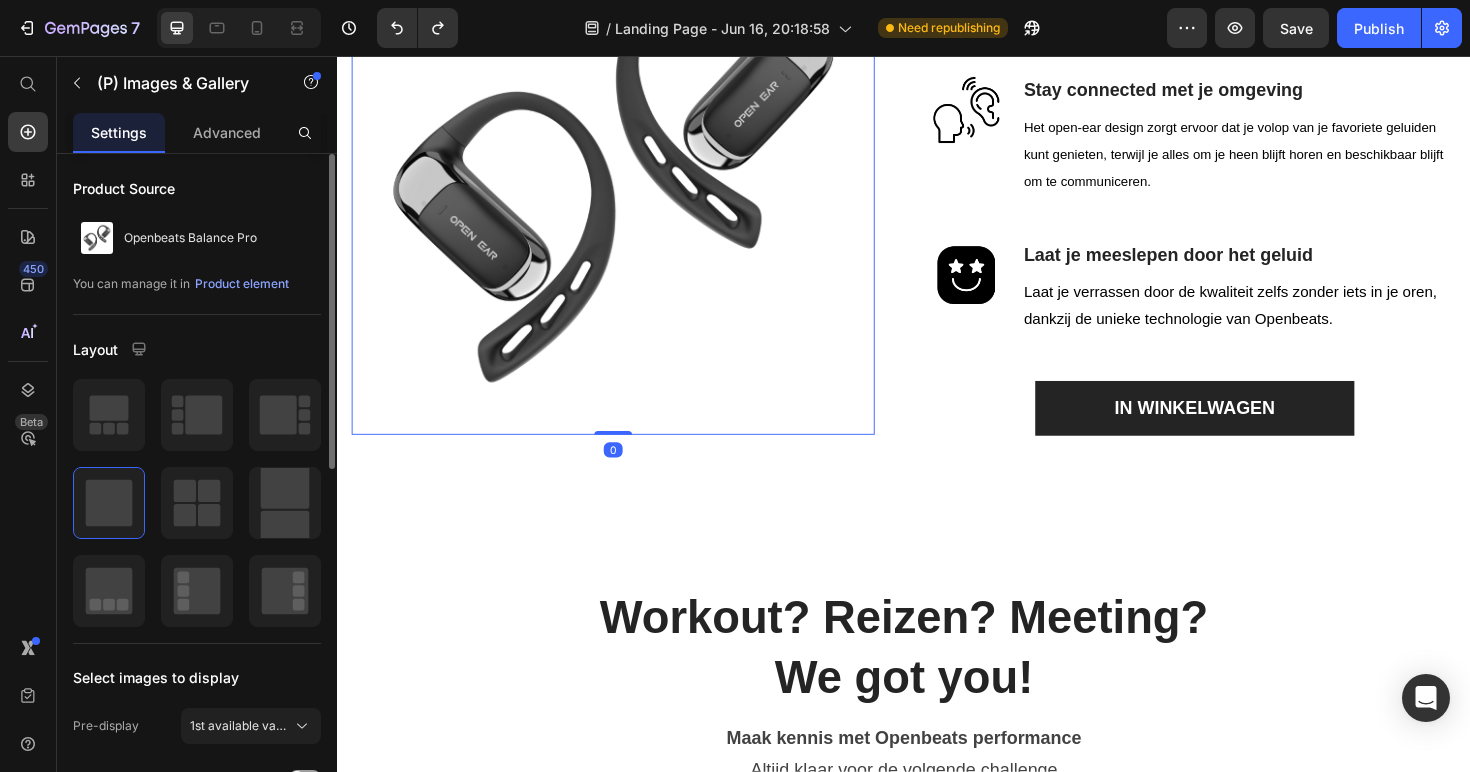 scroll, scrollTop: 1993, scrollLeft: 0, axis: vertical 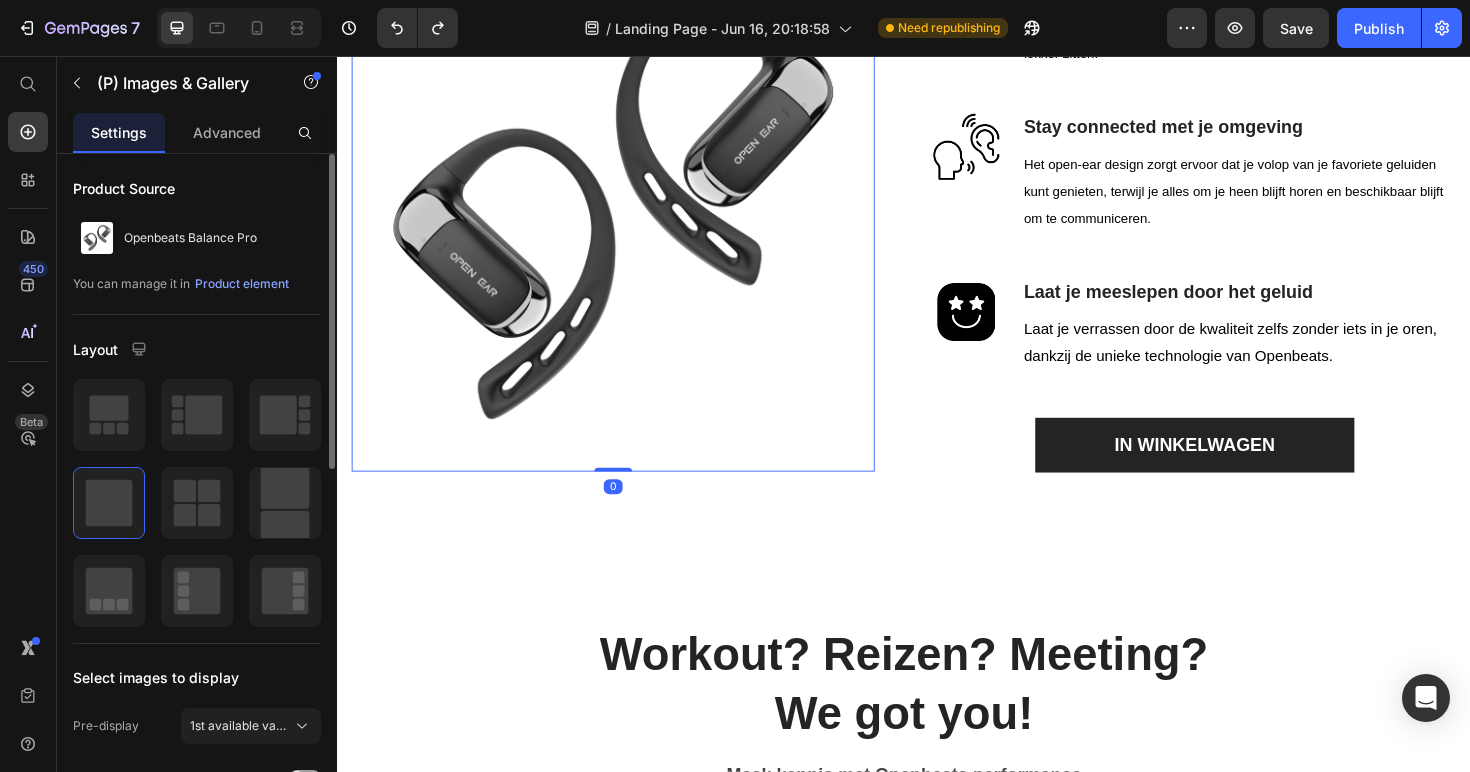 click 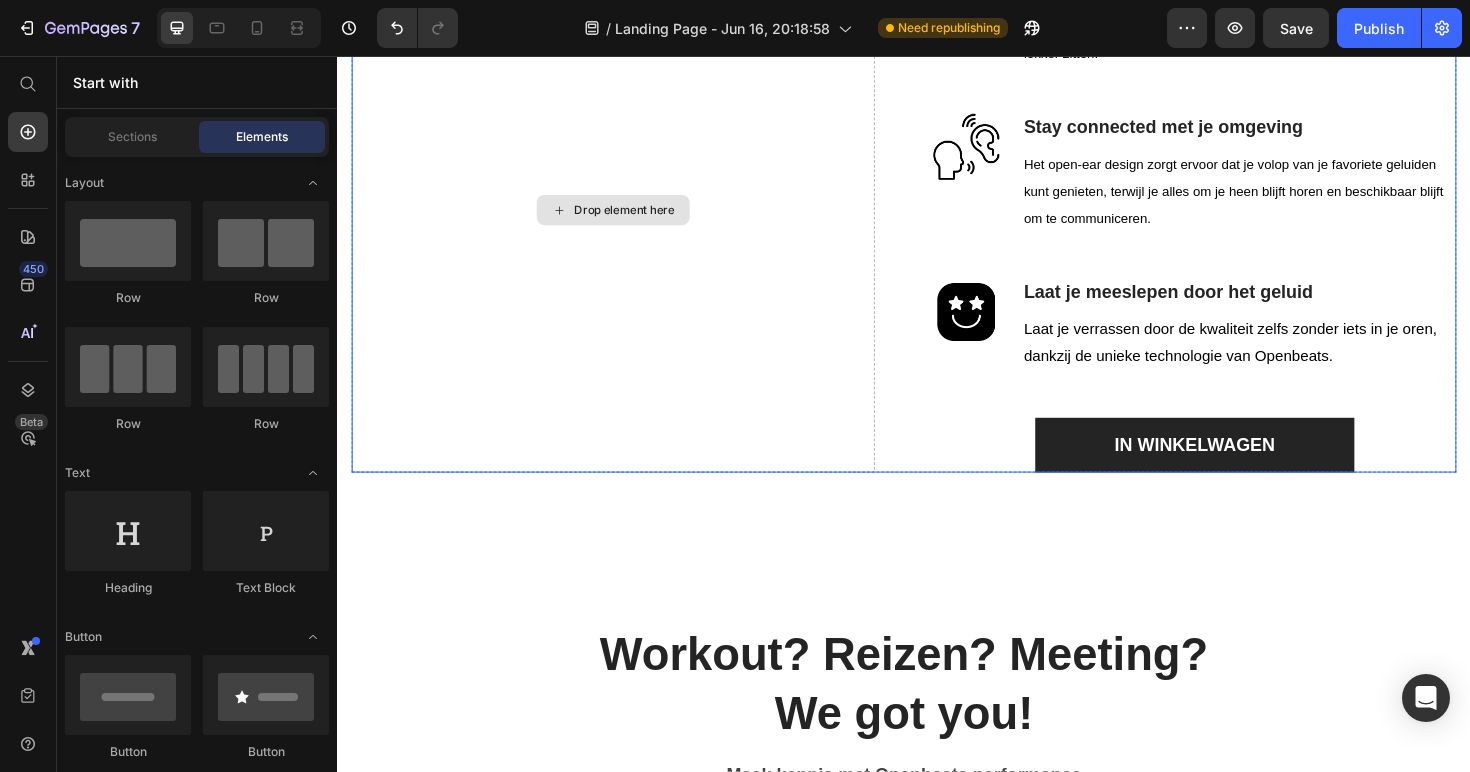 click on "Drop element here" at bounding box center (629, 219) 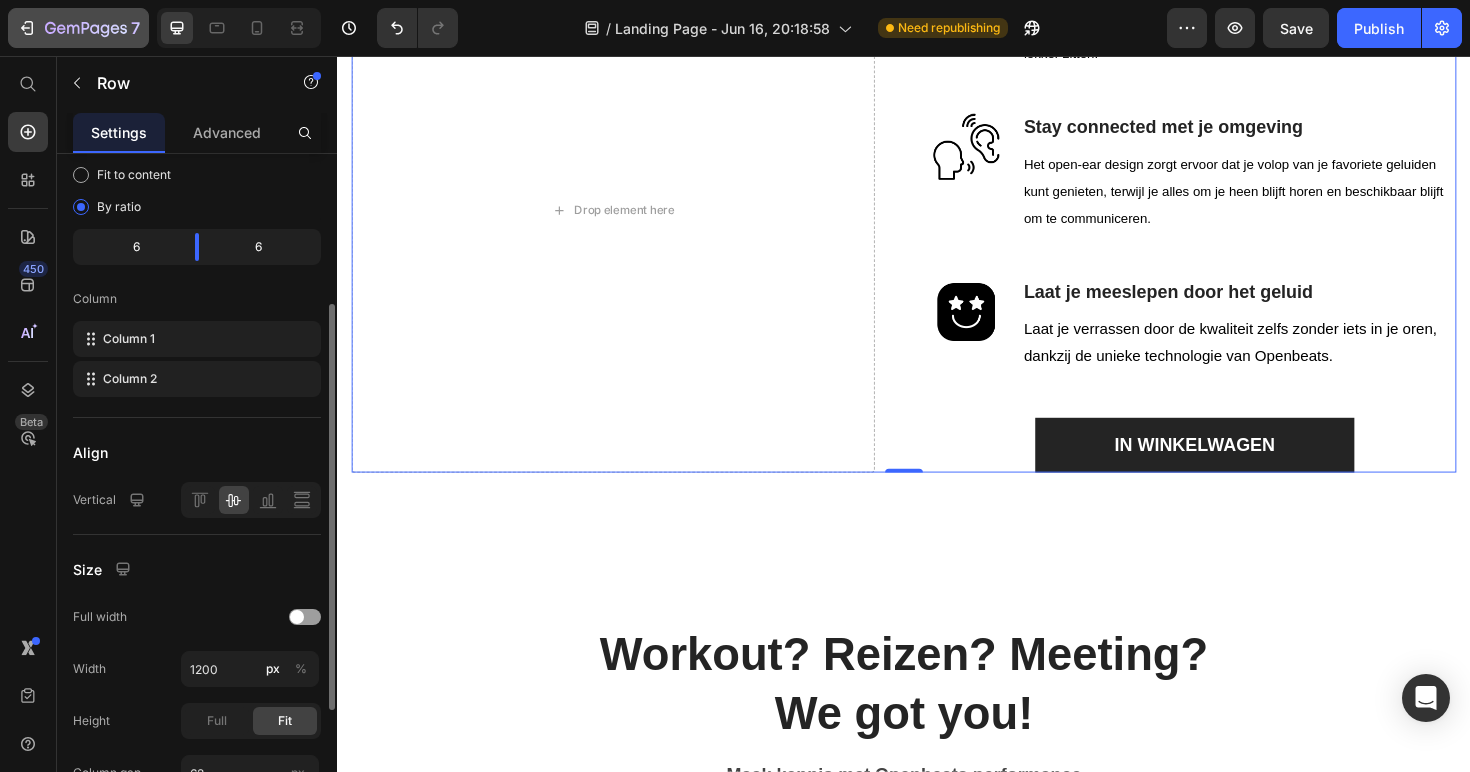scroll, scrollTop: 212, scrollLeft: 0, axis: vertical 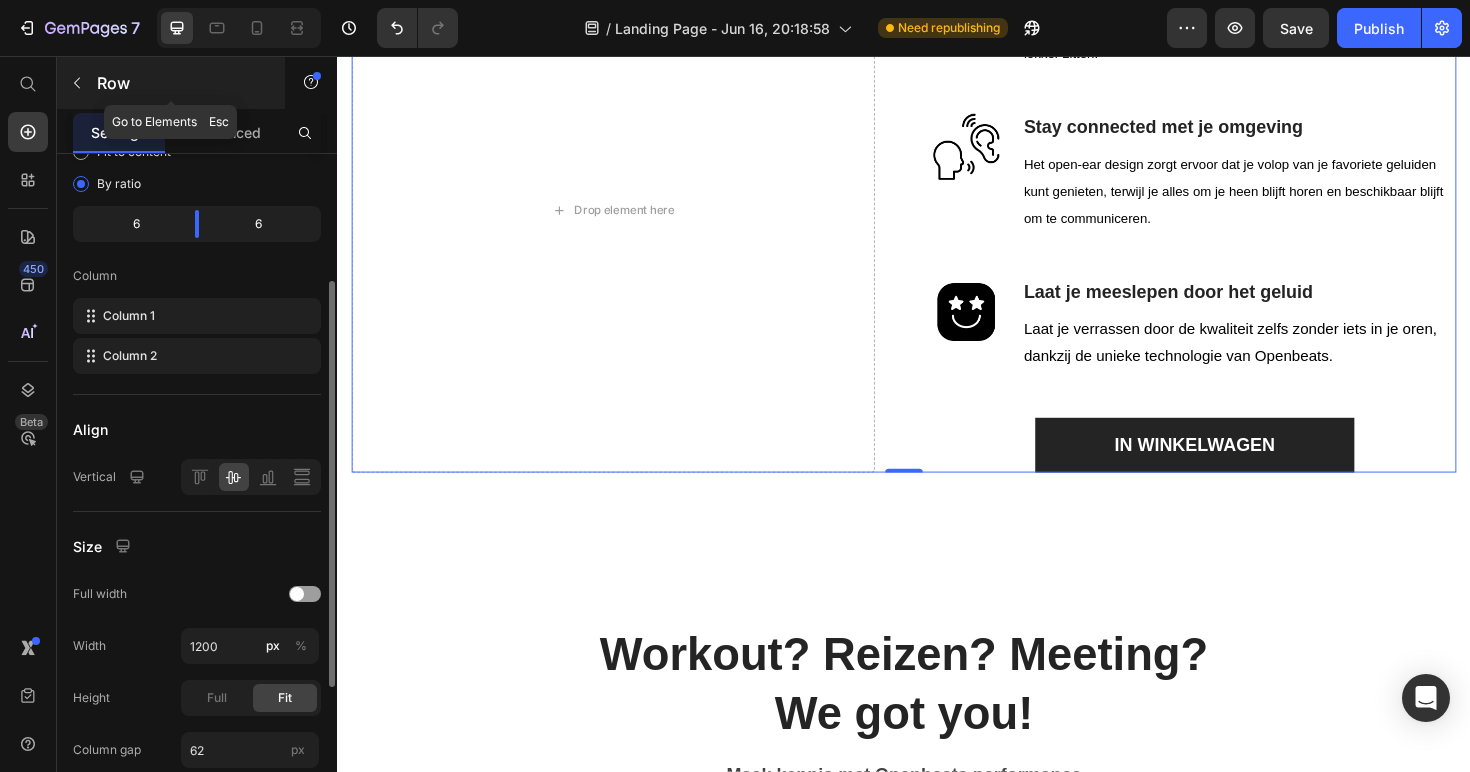 click 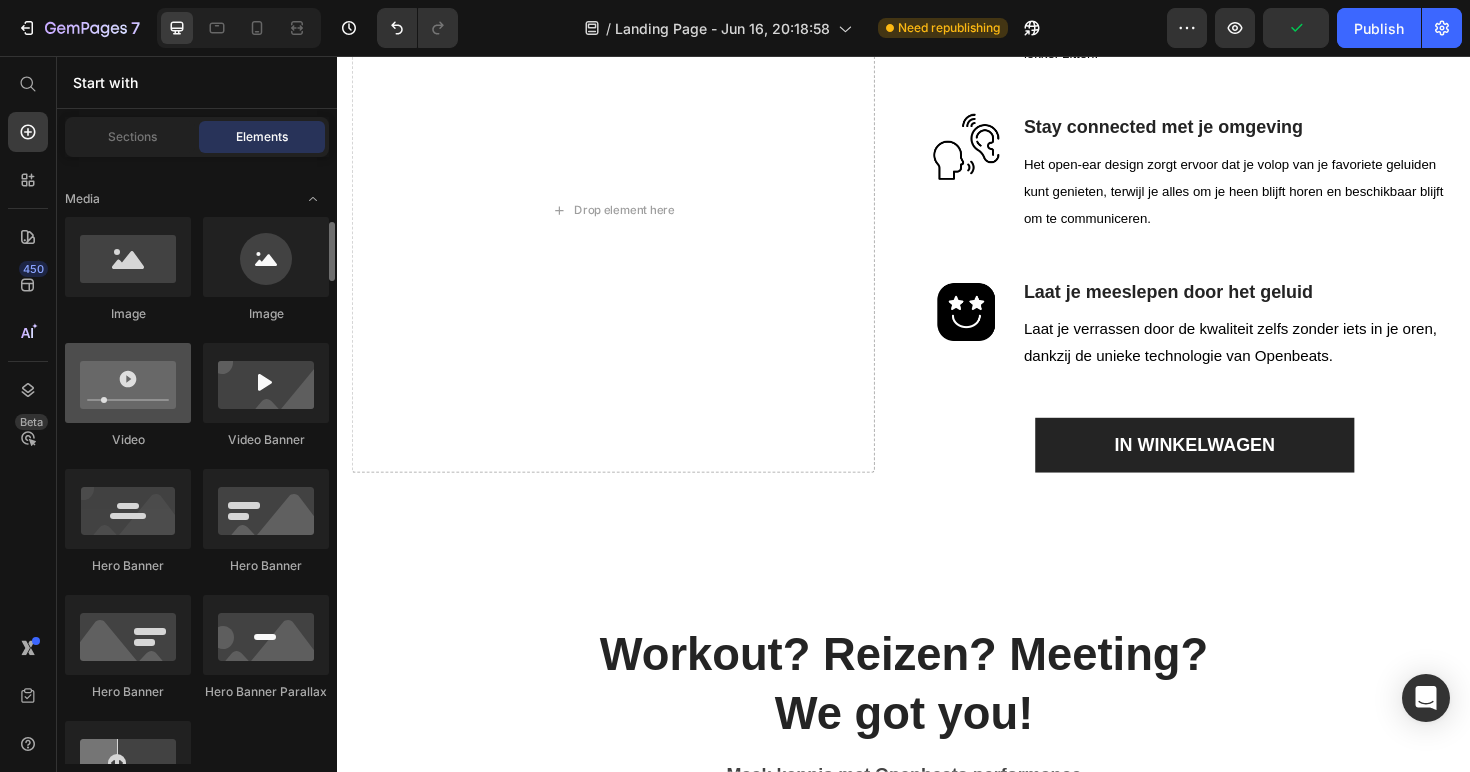 scroll, scrollTop: 720, scrollLeft: 0, axis: vertical 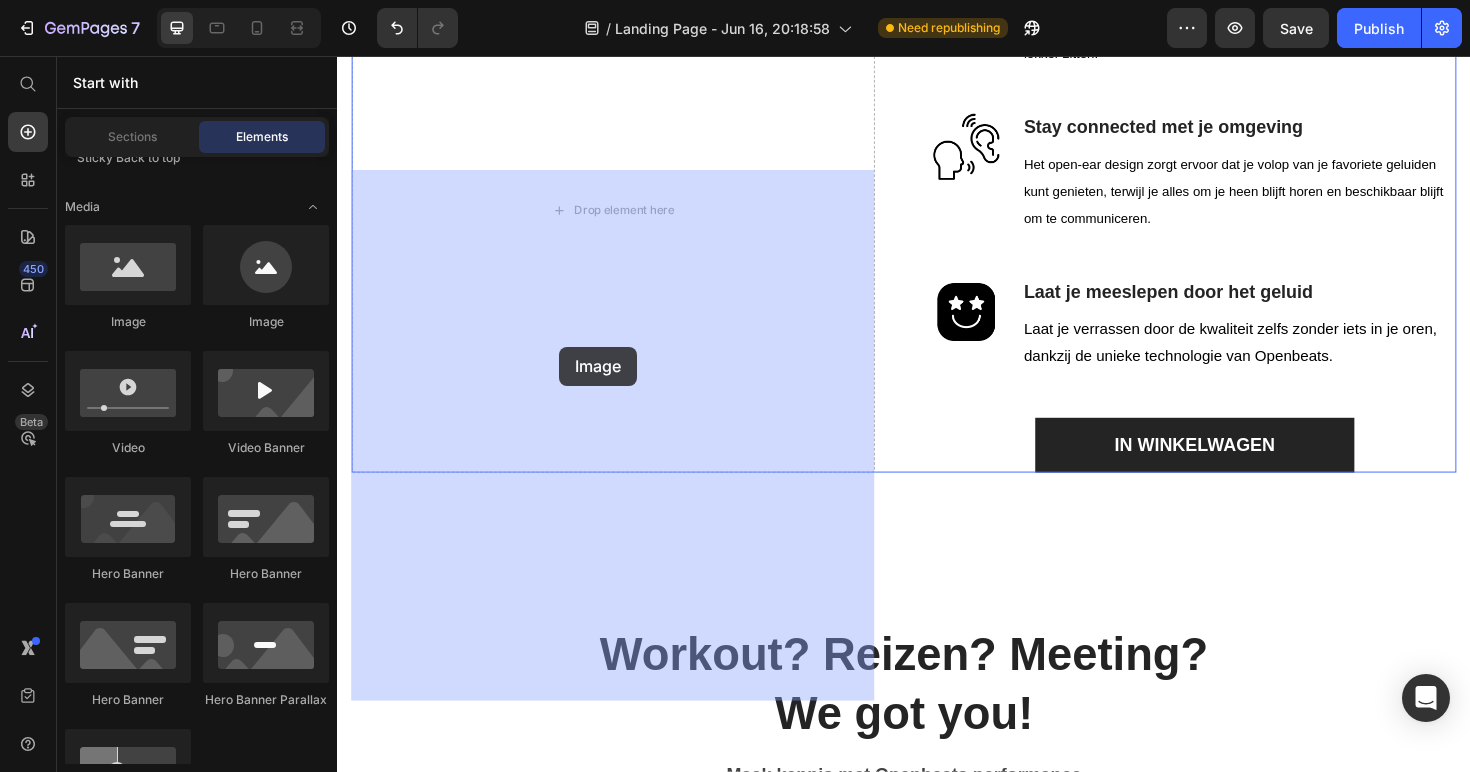 drag, startPoint x: 479, startPoint y: 351, endPoint x: 575, endPoint y: 370, distance: 97.862144 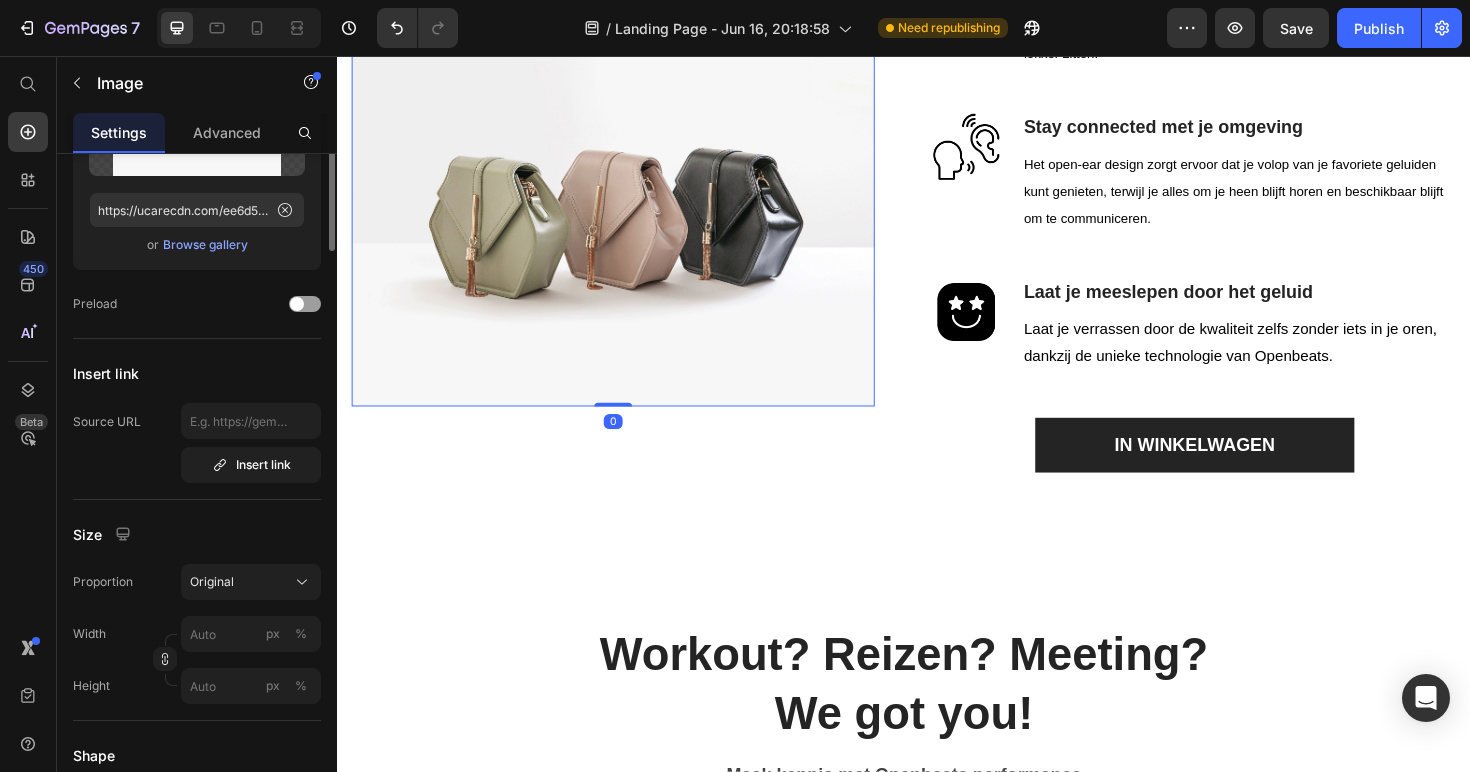 scroll, scrollTop: 0, scrollLeft: 0, axis: both 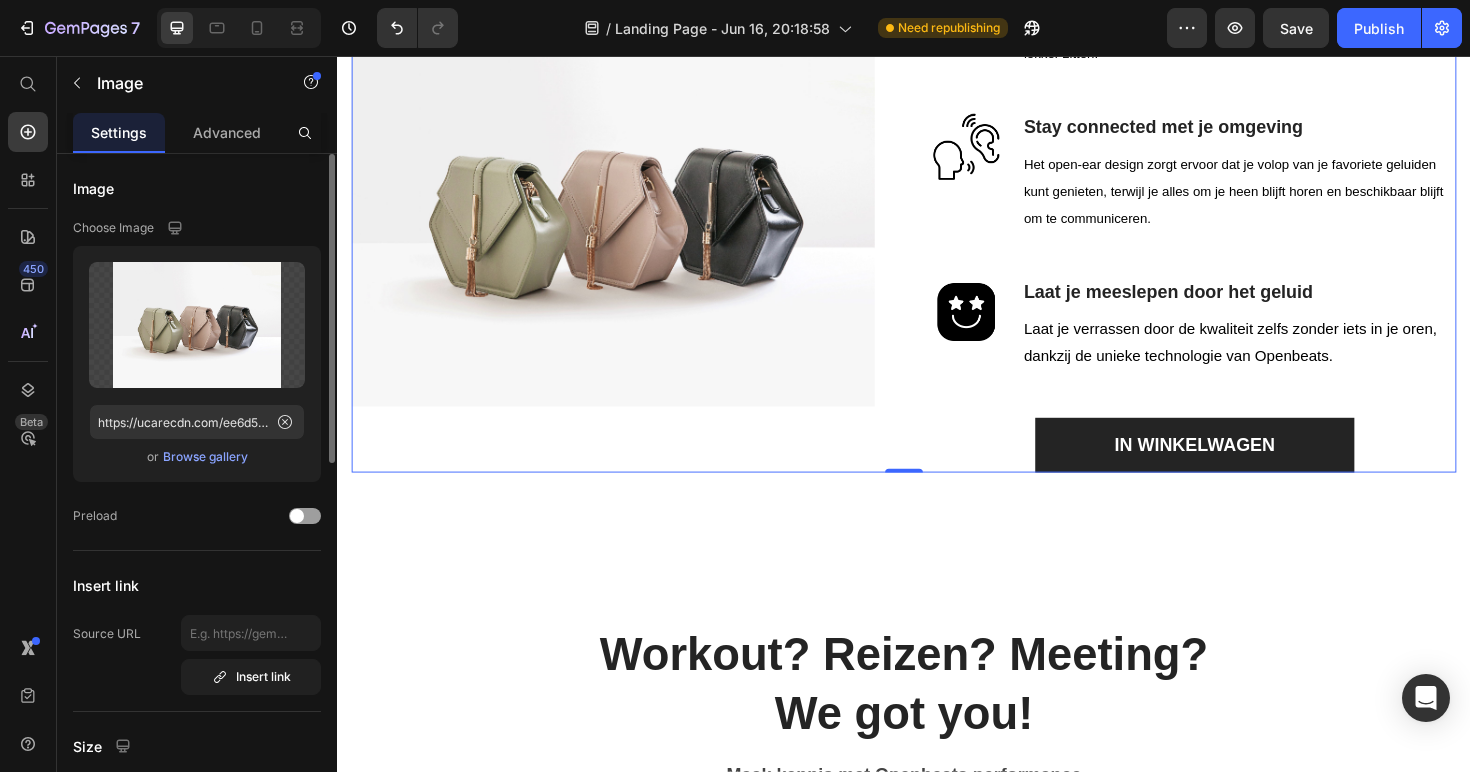 click on "Een antwoord voor al je wensen Heading Ontworpen om het verschil te maken. Text block Row Image Image Gegarandeerd comfort de hele dag door Heading Doordat er niets in je oren zit, de  perfecte pasvorm  en het  ultralichte gewicht  heb je nooit meer last van geïrriteerde oren of oortjes die niet lekker zitten. Text block Row Image Stay connected met je omgeving Heading Het open-ear design zorgt ervoor dat je volop van je favoriete geluiden kunt genieten, terwijl je alles om je heen blijft horen en beschikbaar blijft om te communiceren. Text block Row Image Laat je meeslepen door het geluid Heading Laat je verrassen door de kwaliteit zelfs zonder iets in je oren, dankzij de unieke technologie van Openbeats. Text block Row IN WINKELWAGEN (P) Cart Button Row" at bounding box center [937, 98] 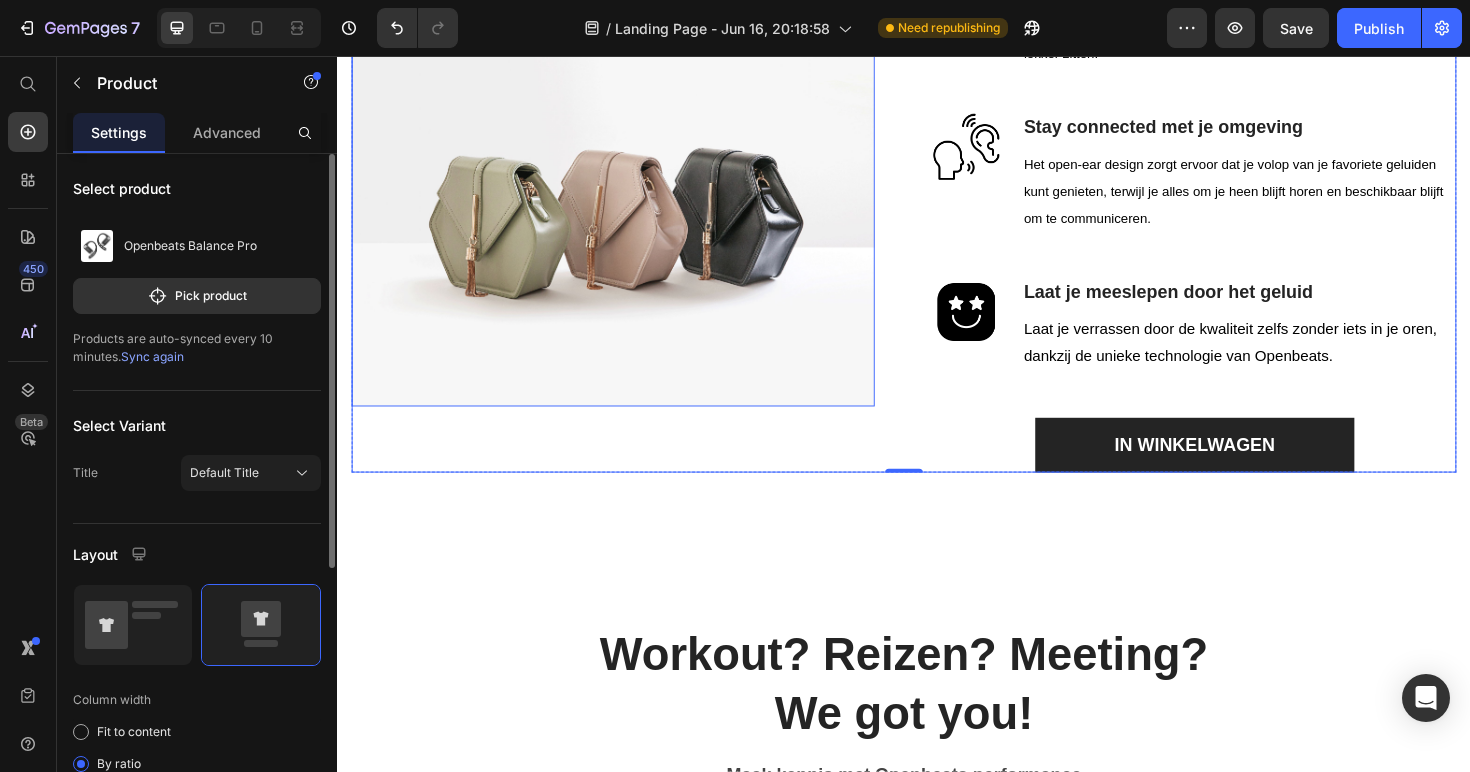 click at bounding box center [629, 219] 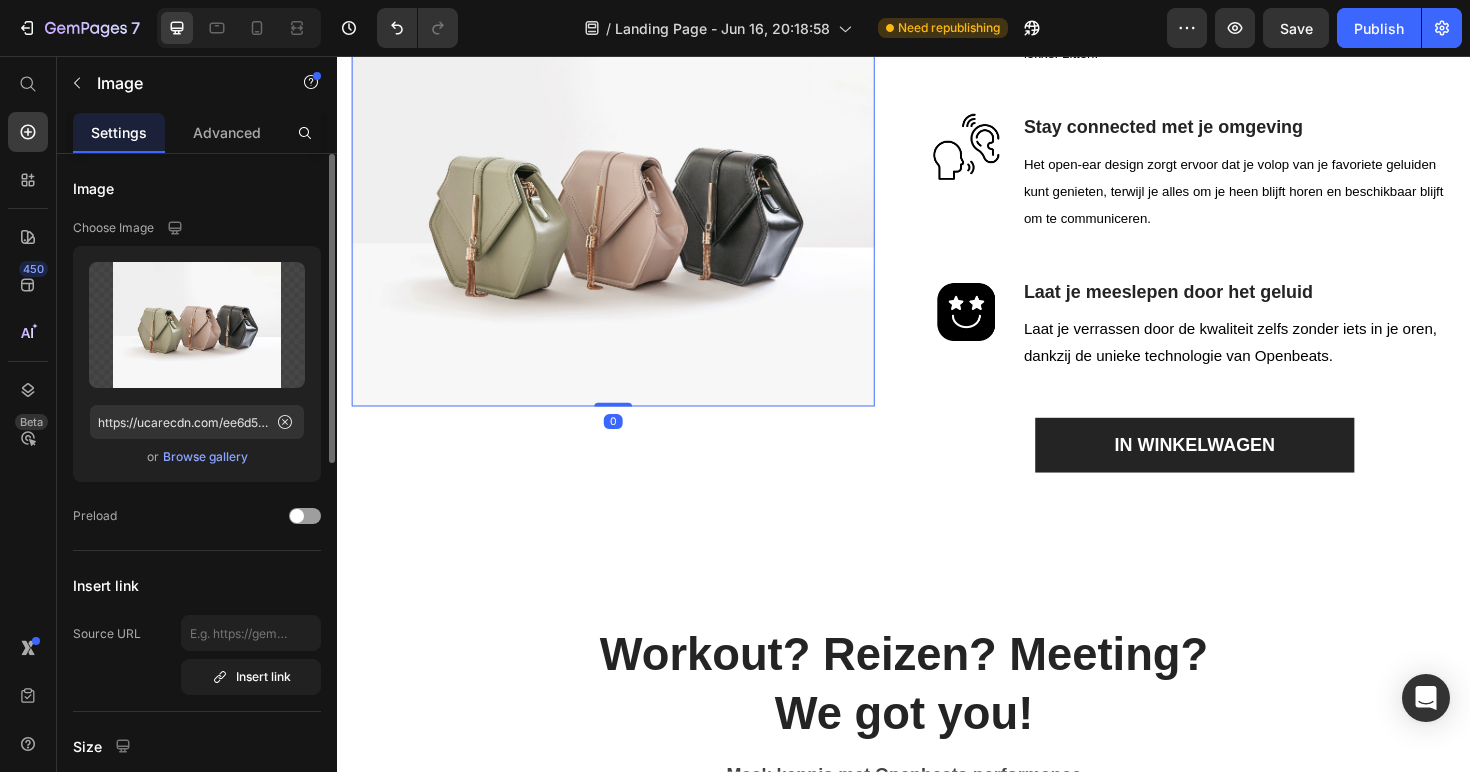 click on "Browse gallery" at bounding box center (205, 457) 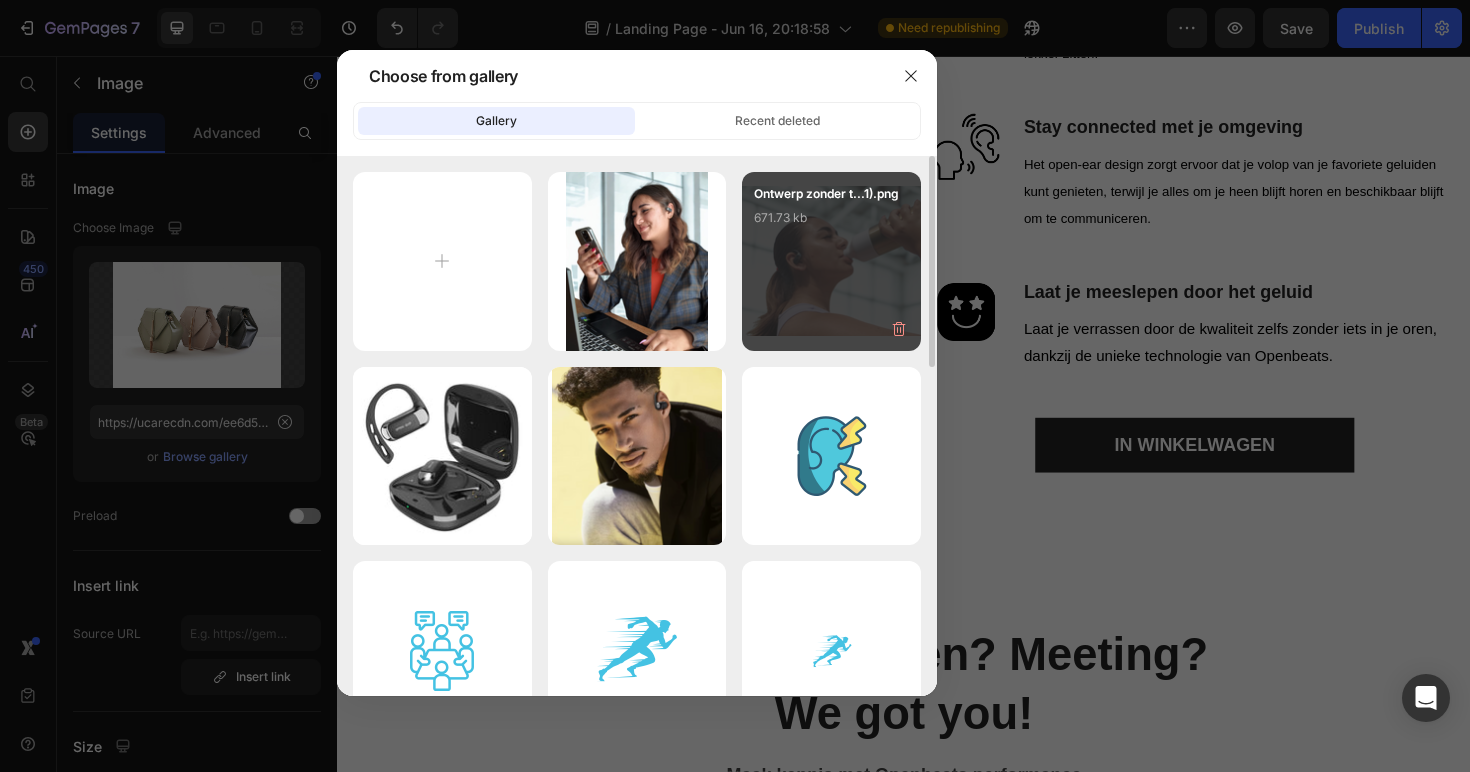 click on "Ontwerp zonder t...1).png 671.73 kb" at bounding box center [831, 261] 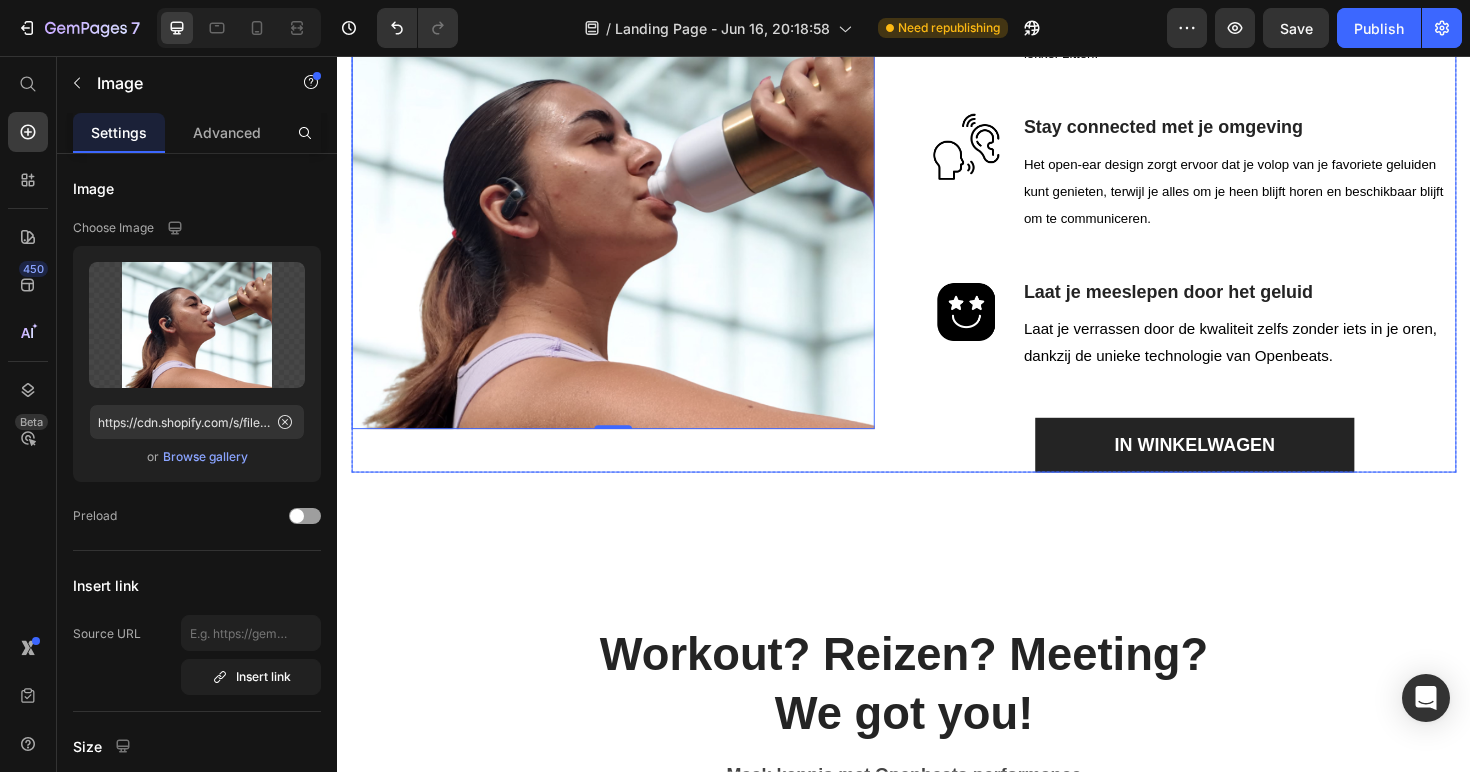 click on "Image   0 Image Gegarandeerd comfort de hele dag door Heading Doordat er niets in je oren zit, de  perfecte pasvorm  en het  ultralichte gewicht  heb je nooit meer last van geïrriteerde oren of oortjes die niet lekker zitten. Text block Row Image Stay connected met je omgeving Heading Het open-ear design zorgt ervoor dat je volop van je favoriete geluiden kunt genieten, terwijl je alles om je heen blijft horen en beschikbaar blijft om te communiceren. Text block Row Image Laat je meeslepen door het geluid Heading Laat je verrassen door de kwaliteit zelfs zonder iets in je oren, dankzij de unieke technologie van Openbeats. Text block Row IN WINKELWAGEN (P) Cart Button Row" at bounding box center (937, 219) 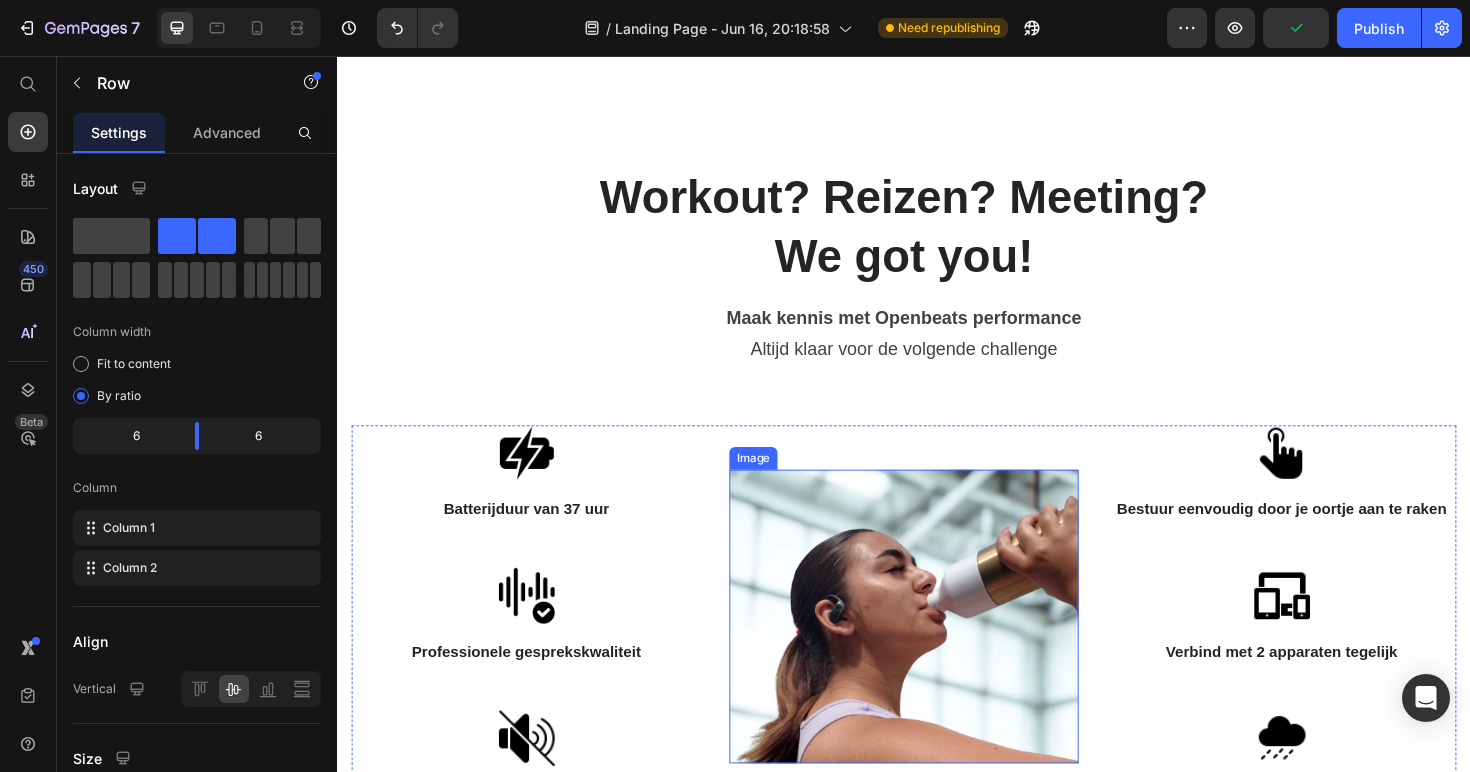 click at bounding box center [937, 649] 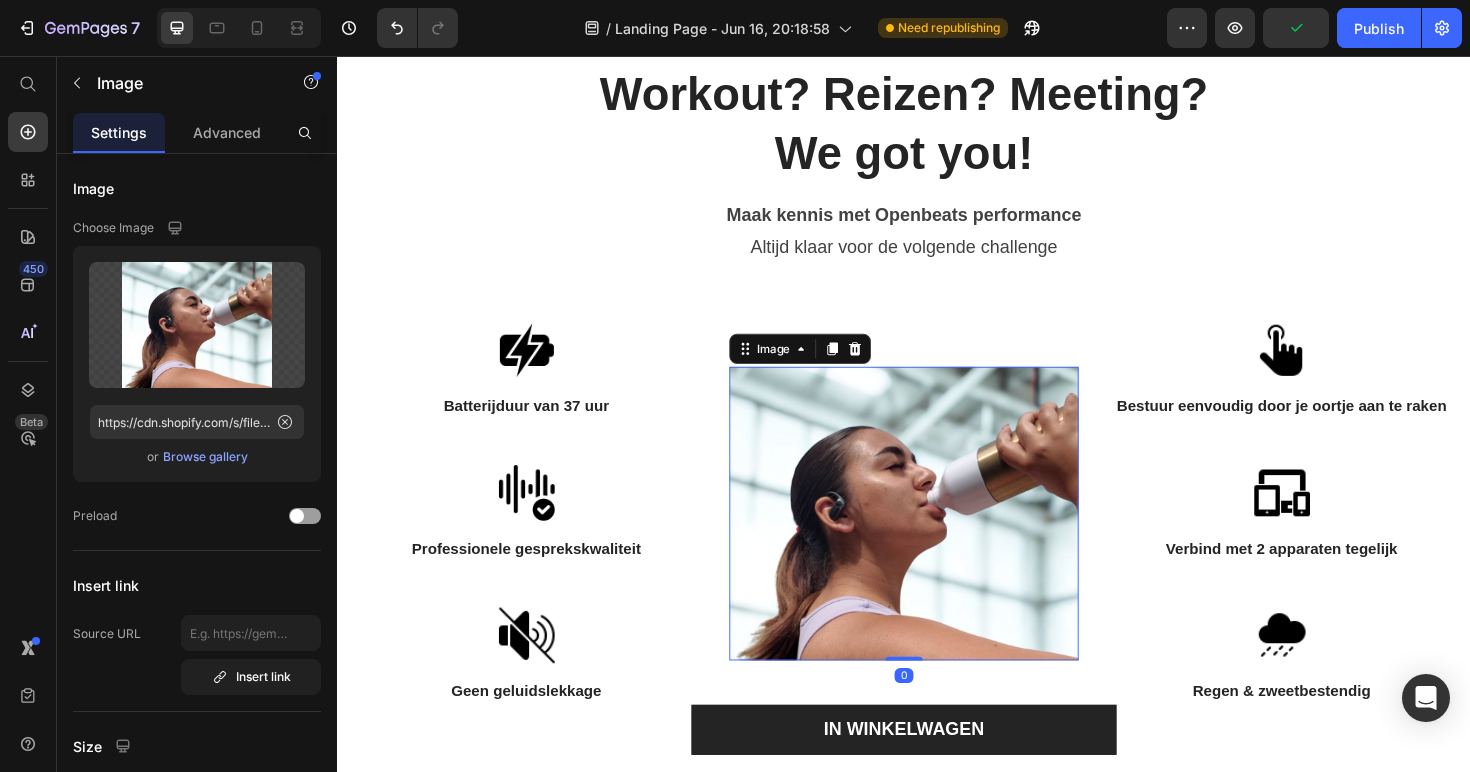 scroll, scrollTop: 2897, scrollLeft: 0, axis: vertical 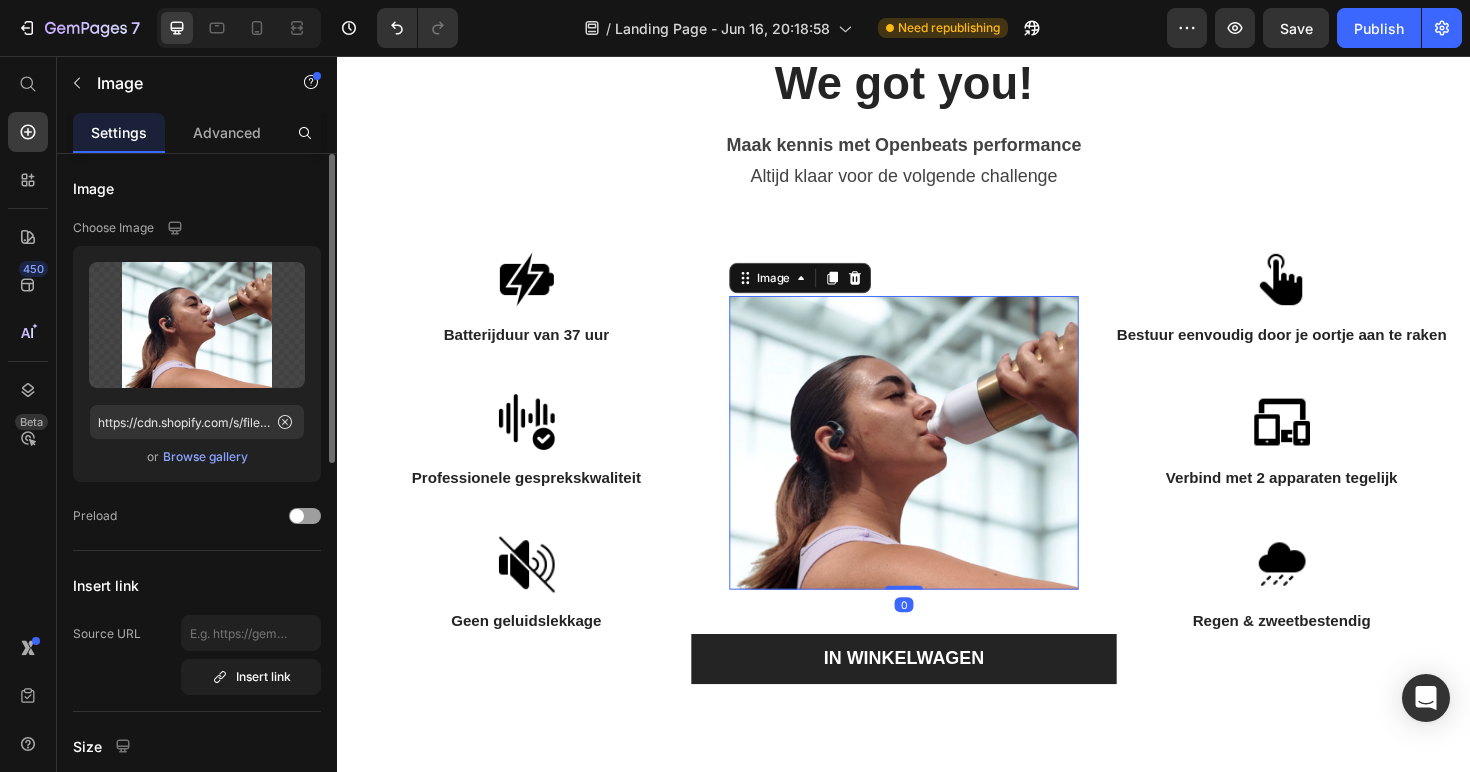 click on "Browse gallery" at bounding box center (205, 457) 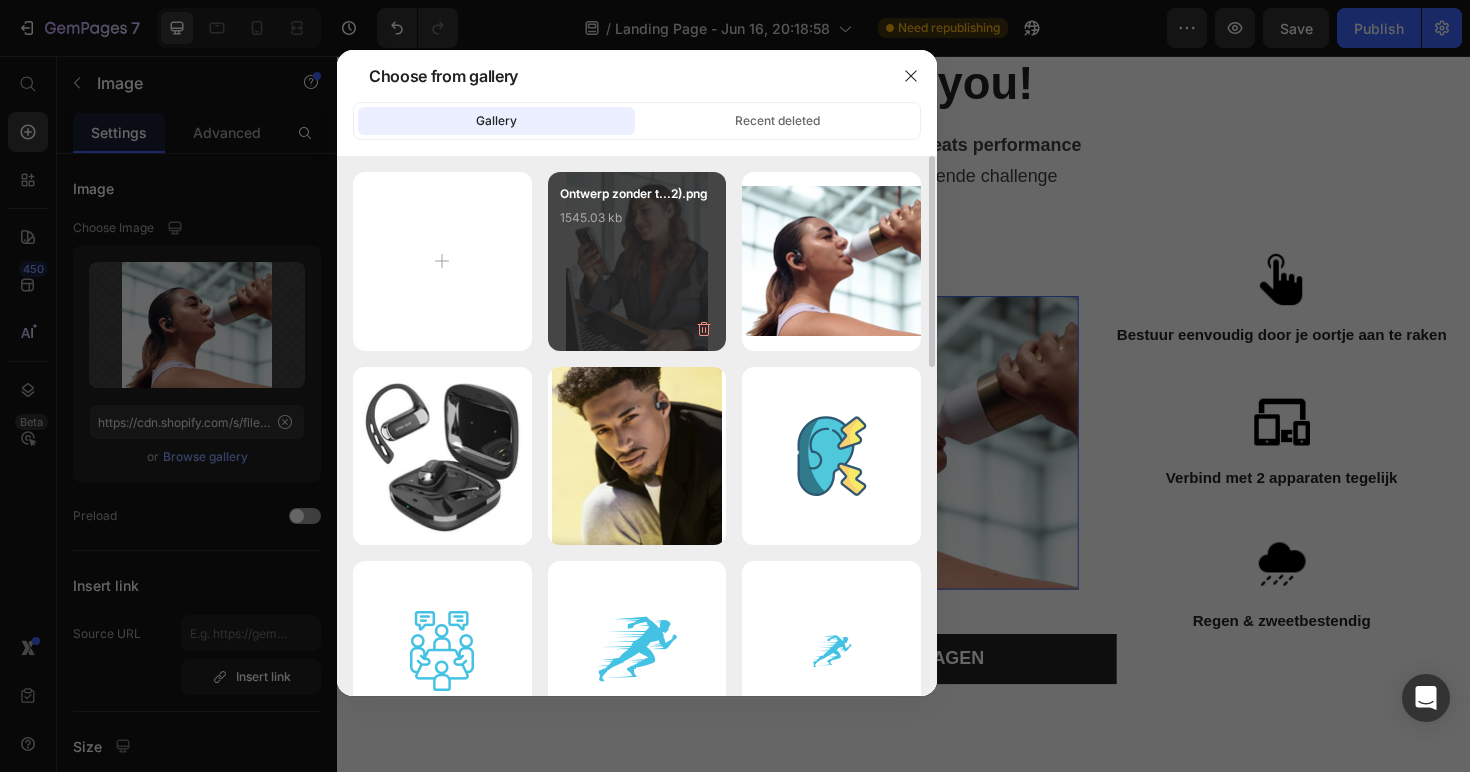 click on "Ontwerp zonder t...2).png 1545.03 kb" at bounding box center [637, 261] 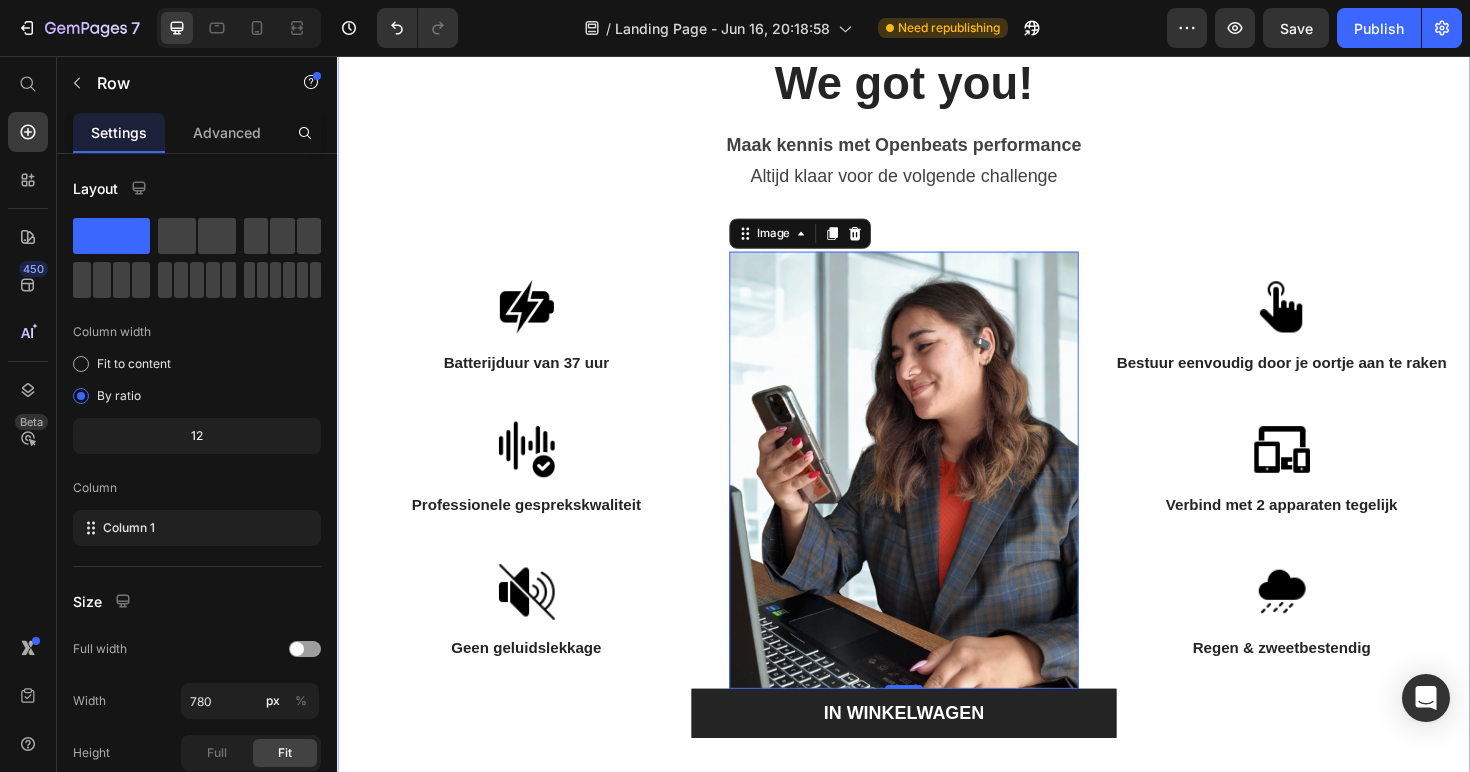 click on "Workout? Reizen? Meeting?  We got you! Heading Maak kennis met Openbeats performance Text block Altijd klaar voor de volgende challenge Text block" at bounding box center [937, 110] 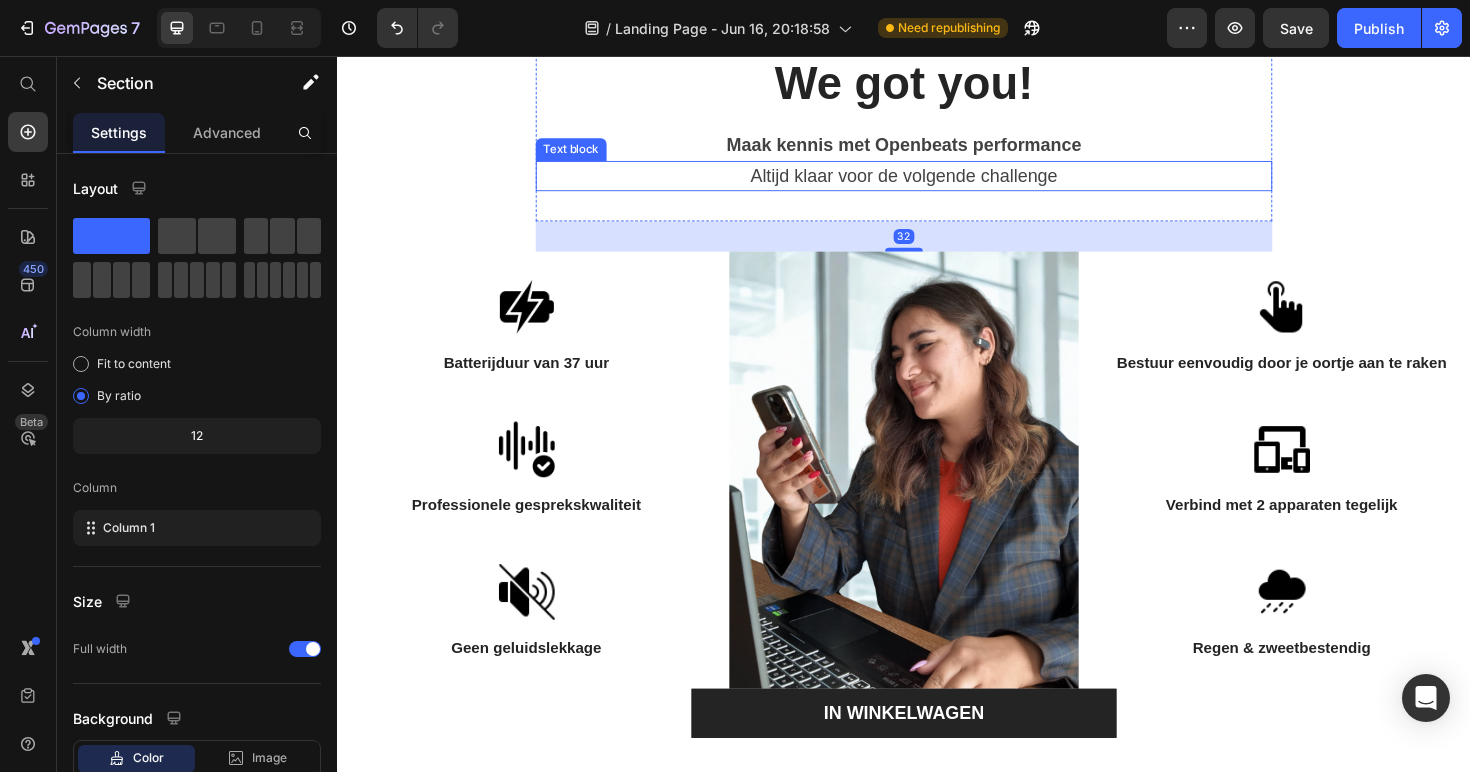 click on "Workout? Reizen? Meeting?  We got you! Heading Maak kennis met Openbeats performance Text block Altijd klaar voor de volgende challenge Text block Row   32 Image Batterijduur van 37 uur Text block Row Image Professionele gesprekskwaliteit Text block Row Image Geen geluidslekkage Text block Row Image Image Bestuur eenvoudig door je oortje aan te raken Text block Row Image Verbind met 2 apparaten tegelijk Text block Row Image Regen & zweetbestendig Text block Row Row IN WINKELWAGEN Button" at bounding box center (937, 383) 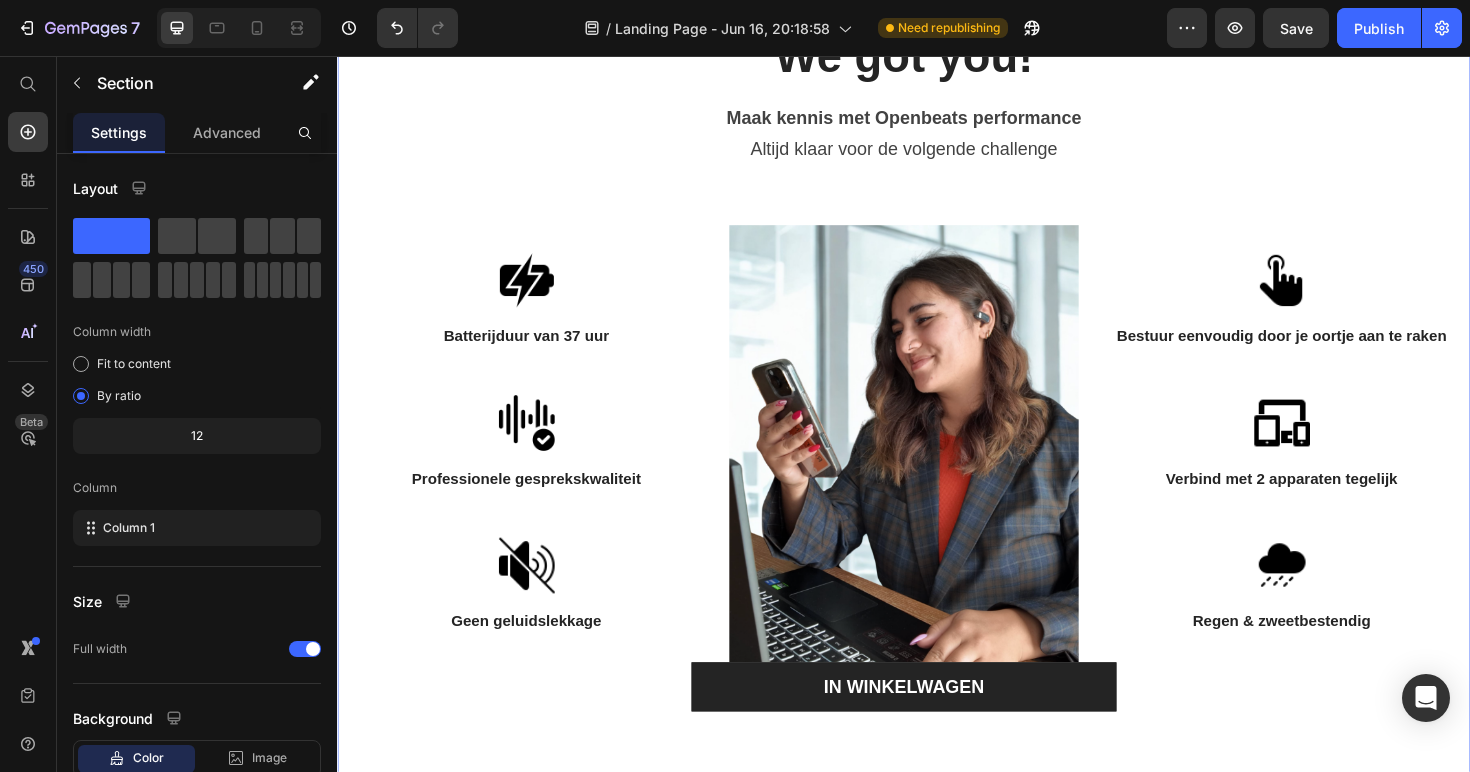 scroll, scrollTop: 3148, scrollLeft: 0, axis: vertical 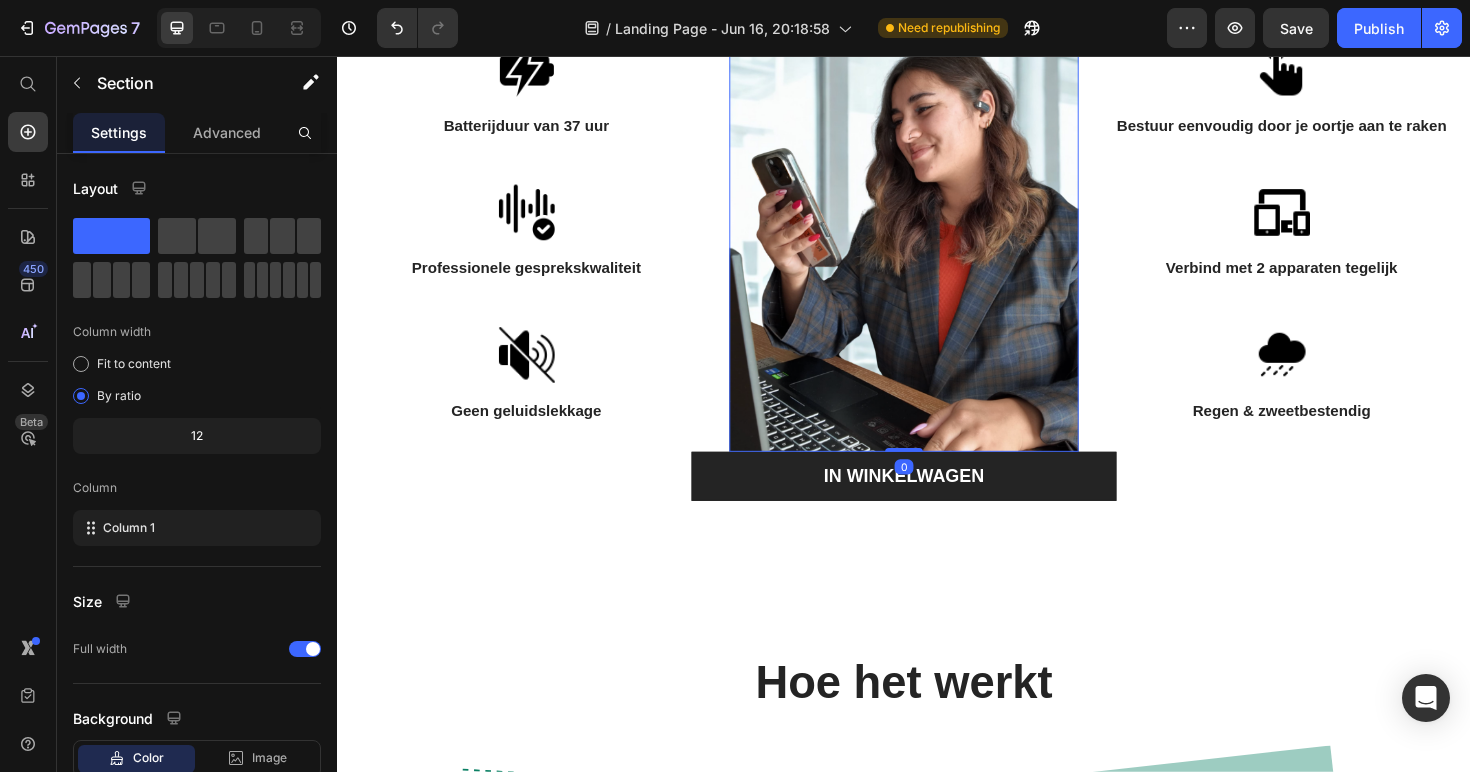 click at bounding box center (937, 243) 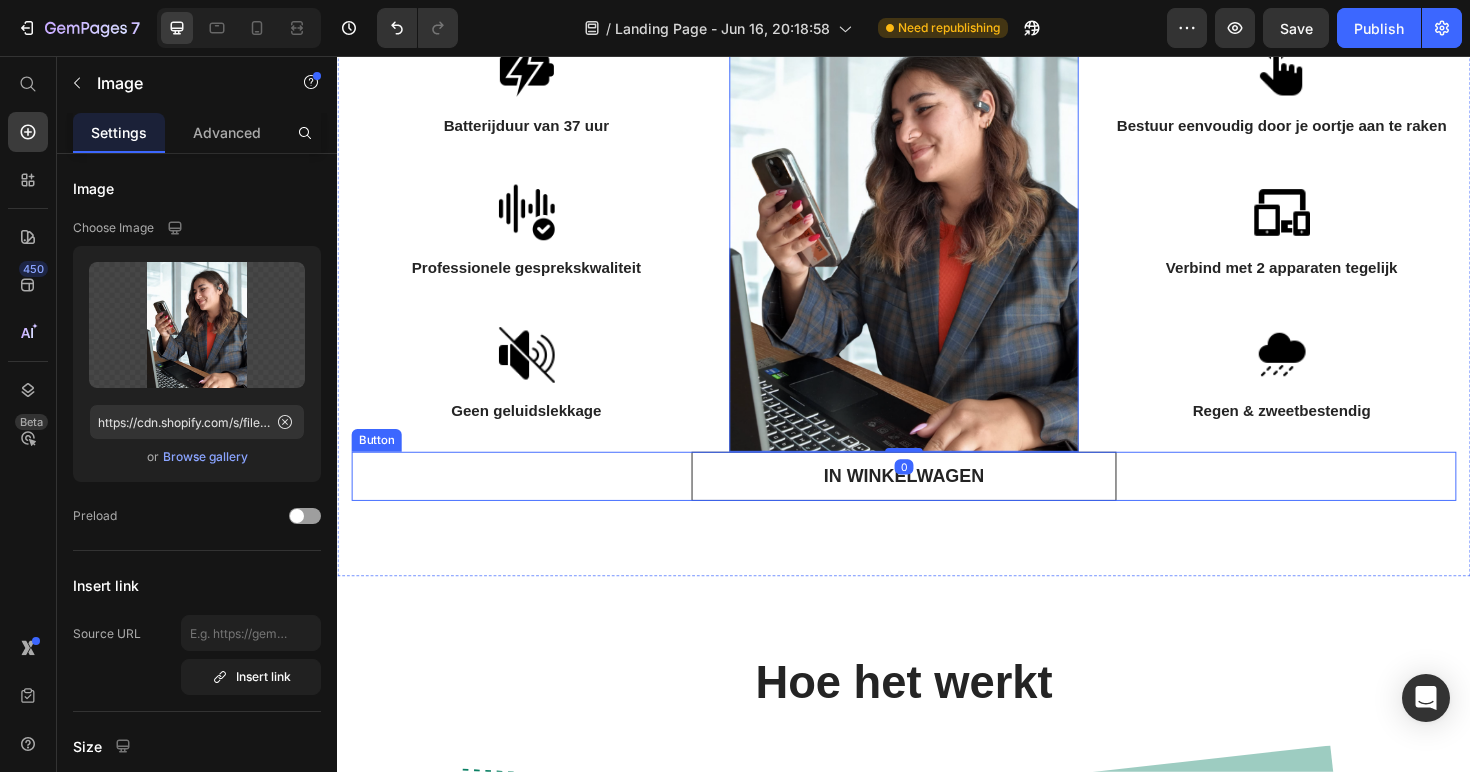 click on "IN WINKELWAGEN" at bounding box center (937, 501) 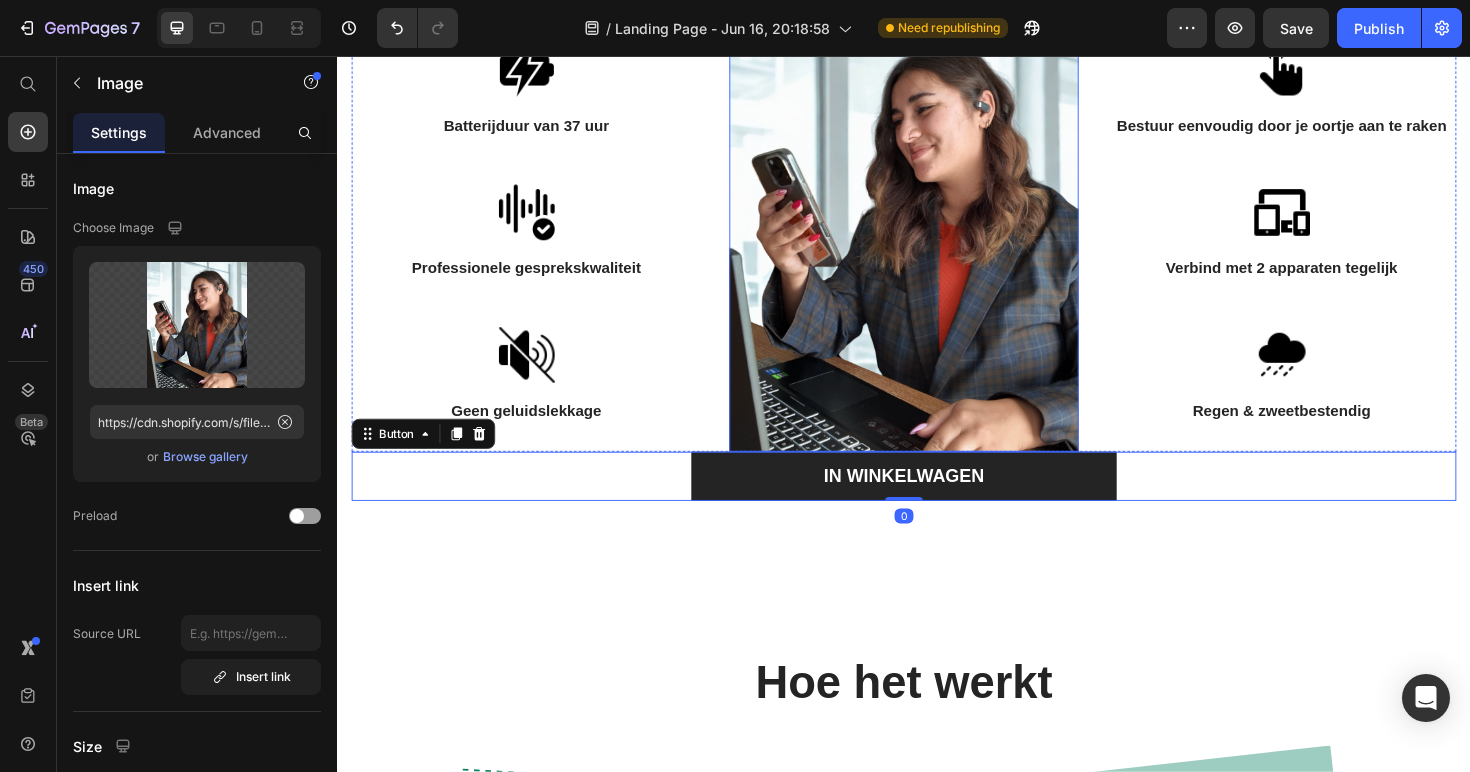 click at bounding box center [937, 243] 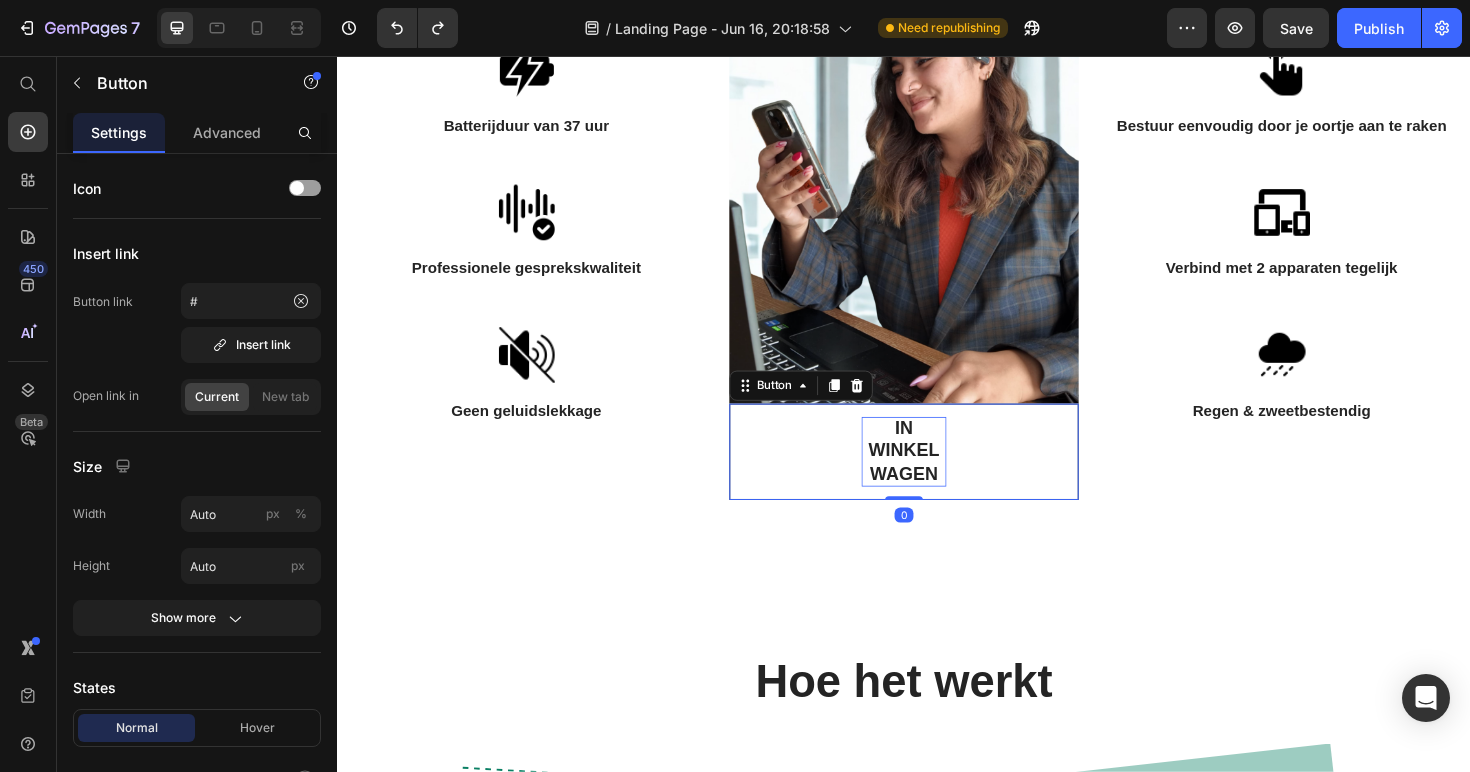 scroll, scrollTop: 3148, scrollLeft: 0, axis: vertical 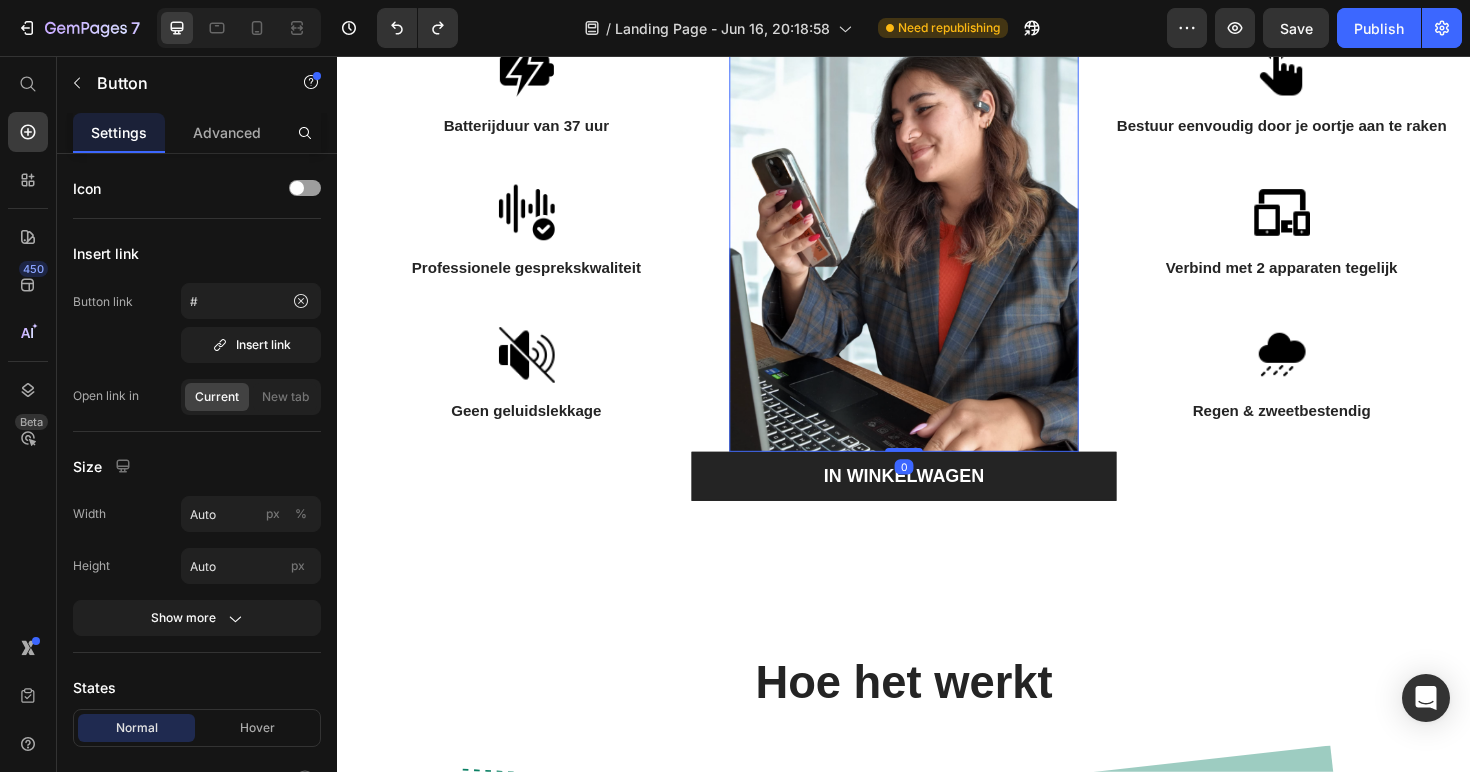 click at bounding box center [937, 243] 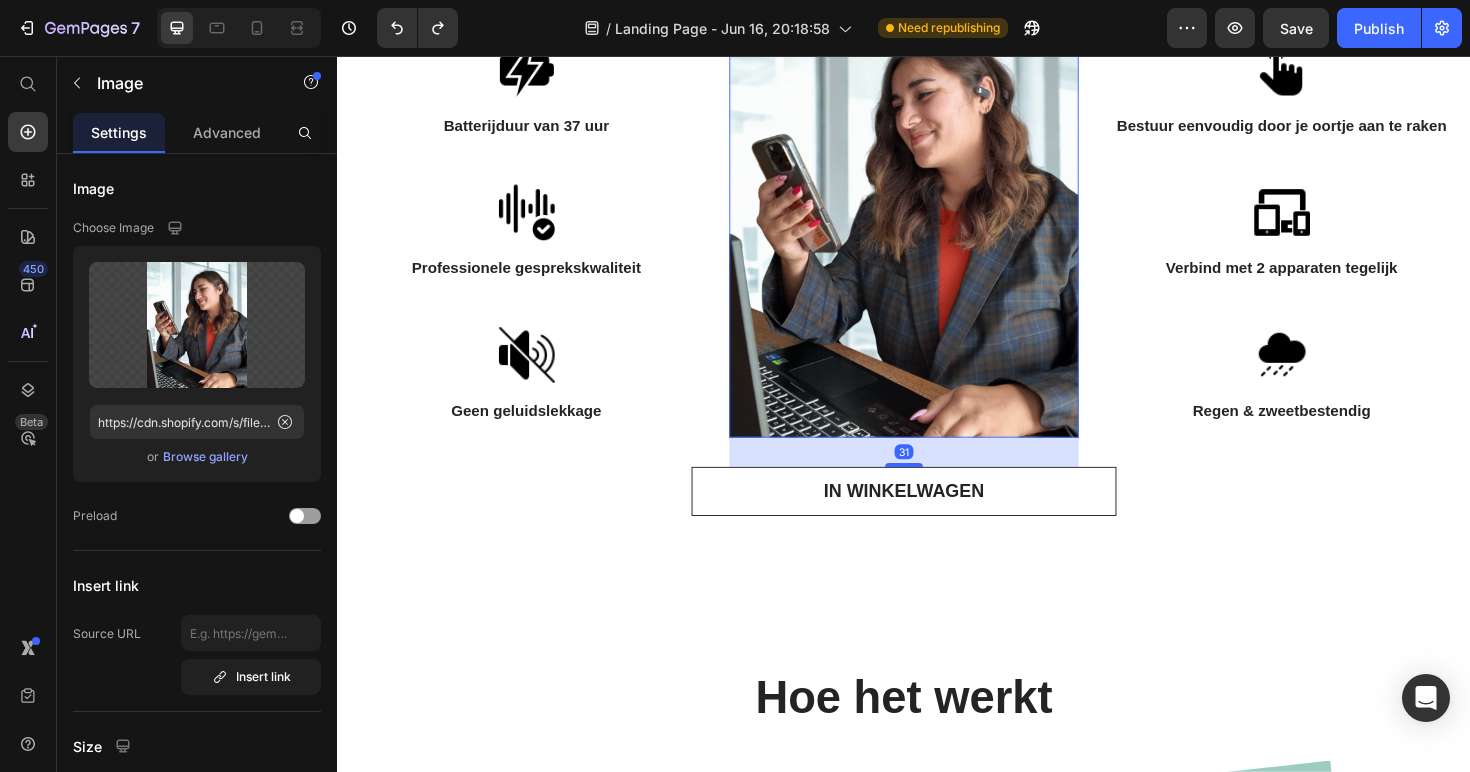 scroll, scrollTop: 3163, scrollLeft: 0, axis: vertical 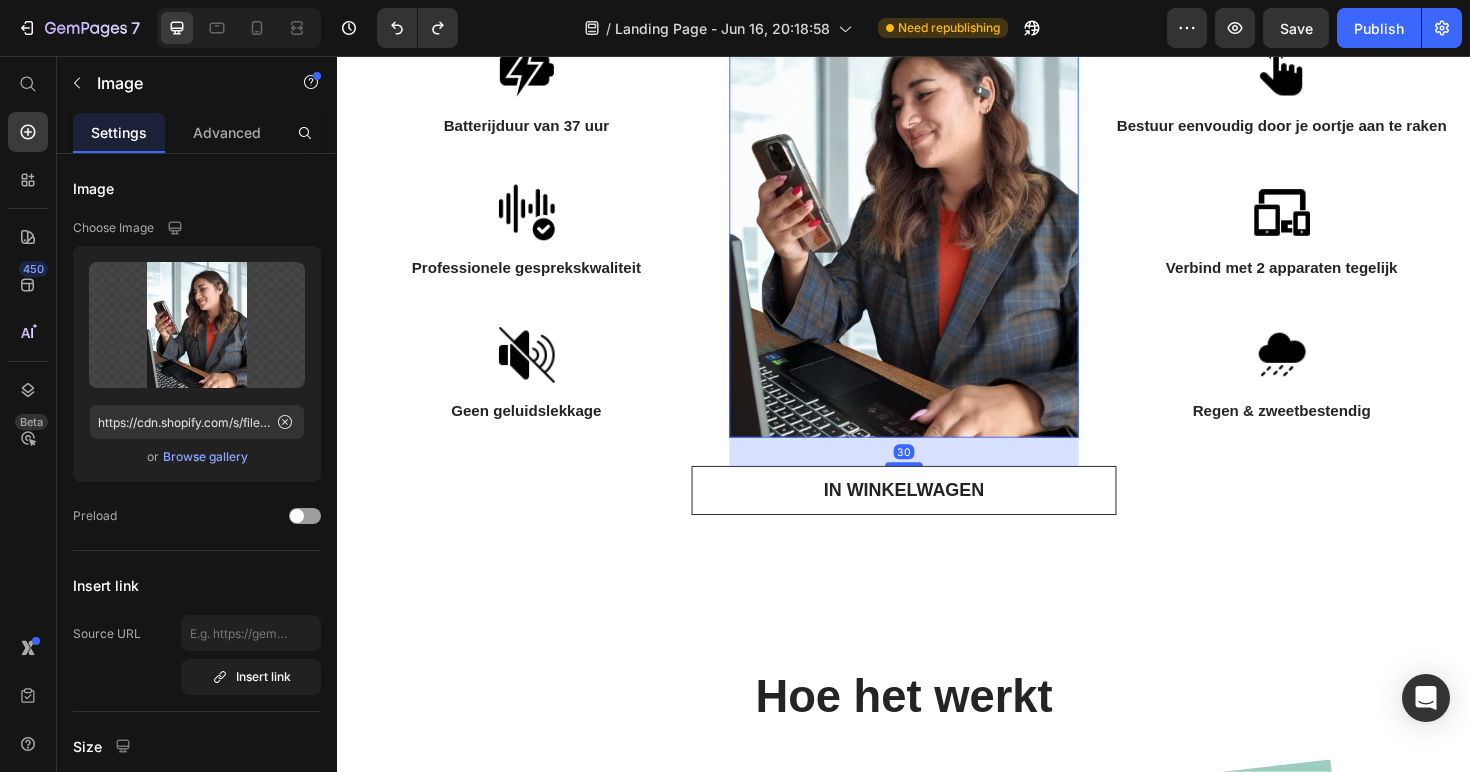 drag, startPoint x: 944, startPoint y: 474, endPoint x: 944, endPoint y: 504, distance: 30 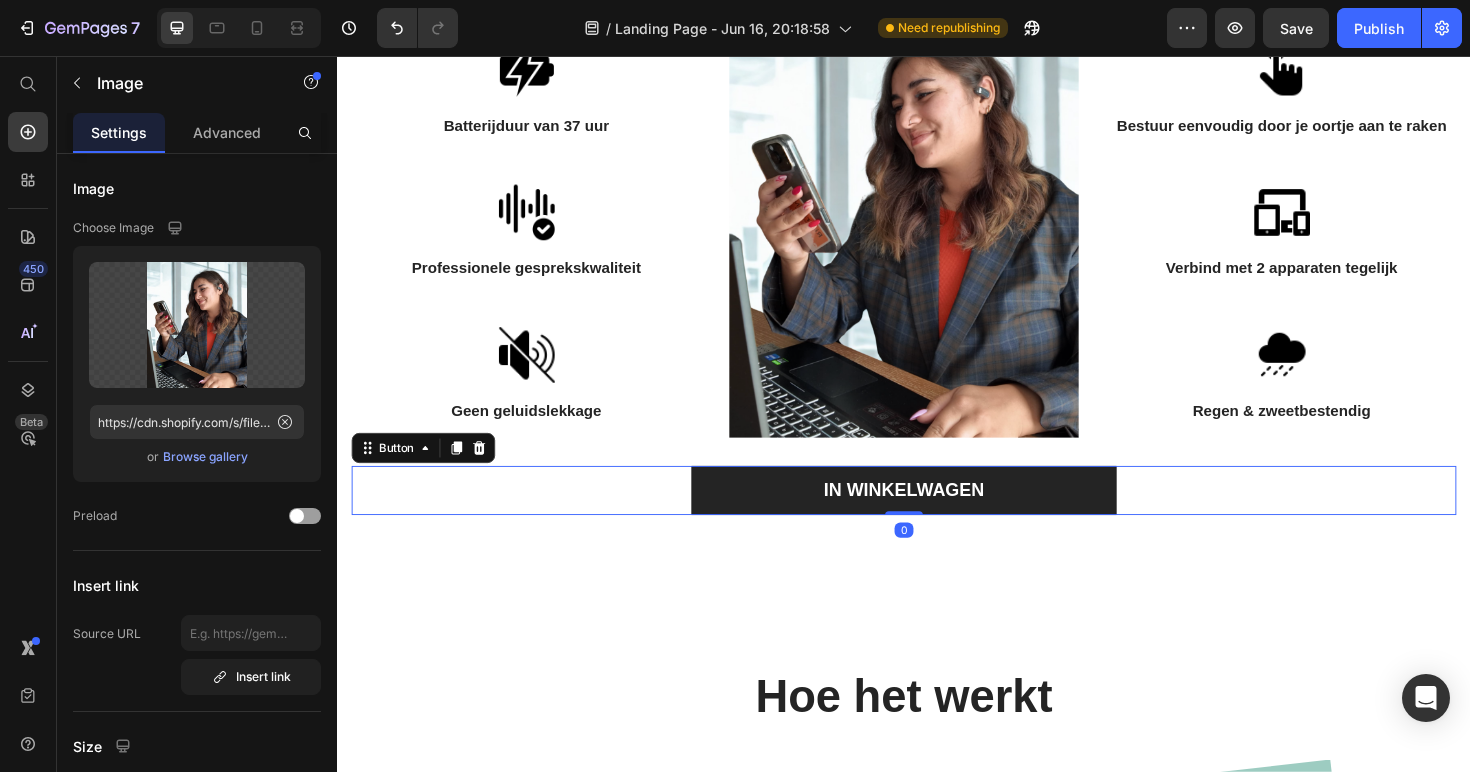 click on "IN WINKELWAGEN Button   0" at bounding box center [937, 516] 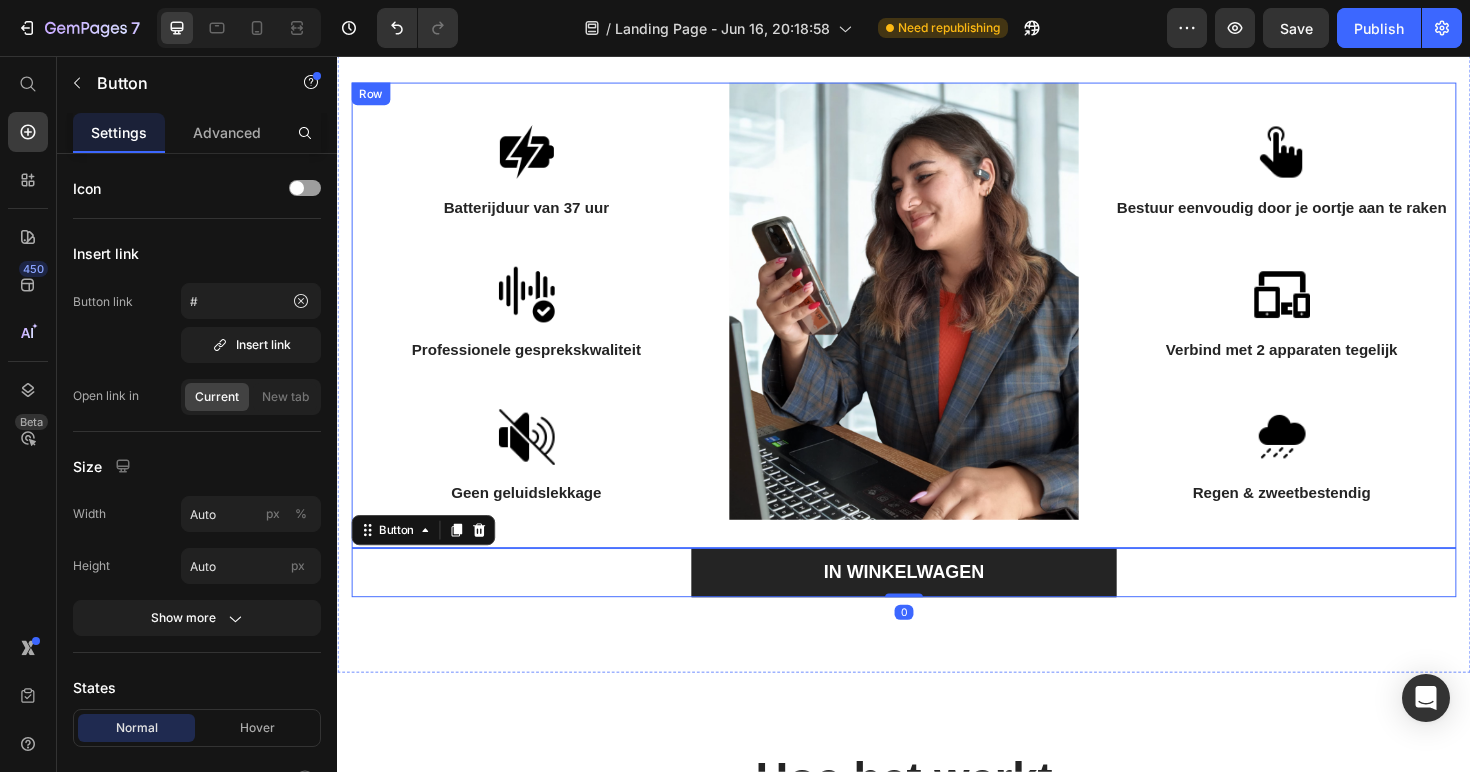 scroll, scrollTop: 3058, scrollLeft: 0, axis: vertical 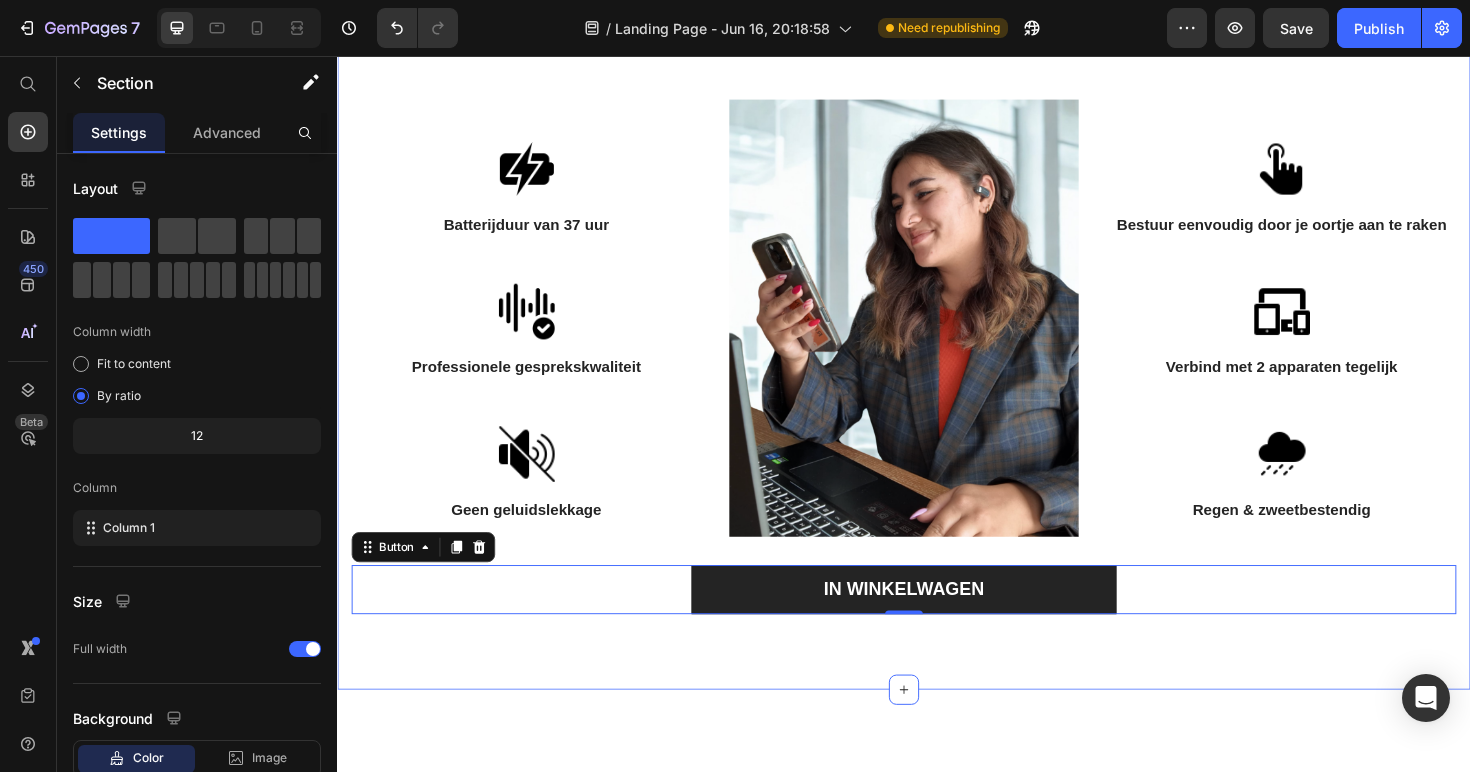 click on "Workout? Reizen? Meeting?  We got you! Heading Maak kennis met Openbeats performance Text block Altijd klaar voor de volgende challenge Text block Row Image Batterijduur van 37 uur Text block Row Image Professionele gesprekskwaliteit Text block Row Image Geen geluidslekkage Text block Row Image Image Bestuur eenvoudig door je oortje aan te raken Text block Row Image Verbind met 2 apparaten tegelijk Text block Row Image Regen & zweetbestendig Text block Row Row IN WINKELWAGEN Button   0" at bounding box center (937, 237) 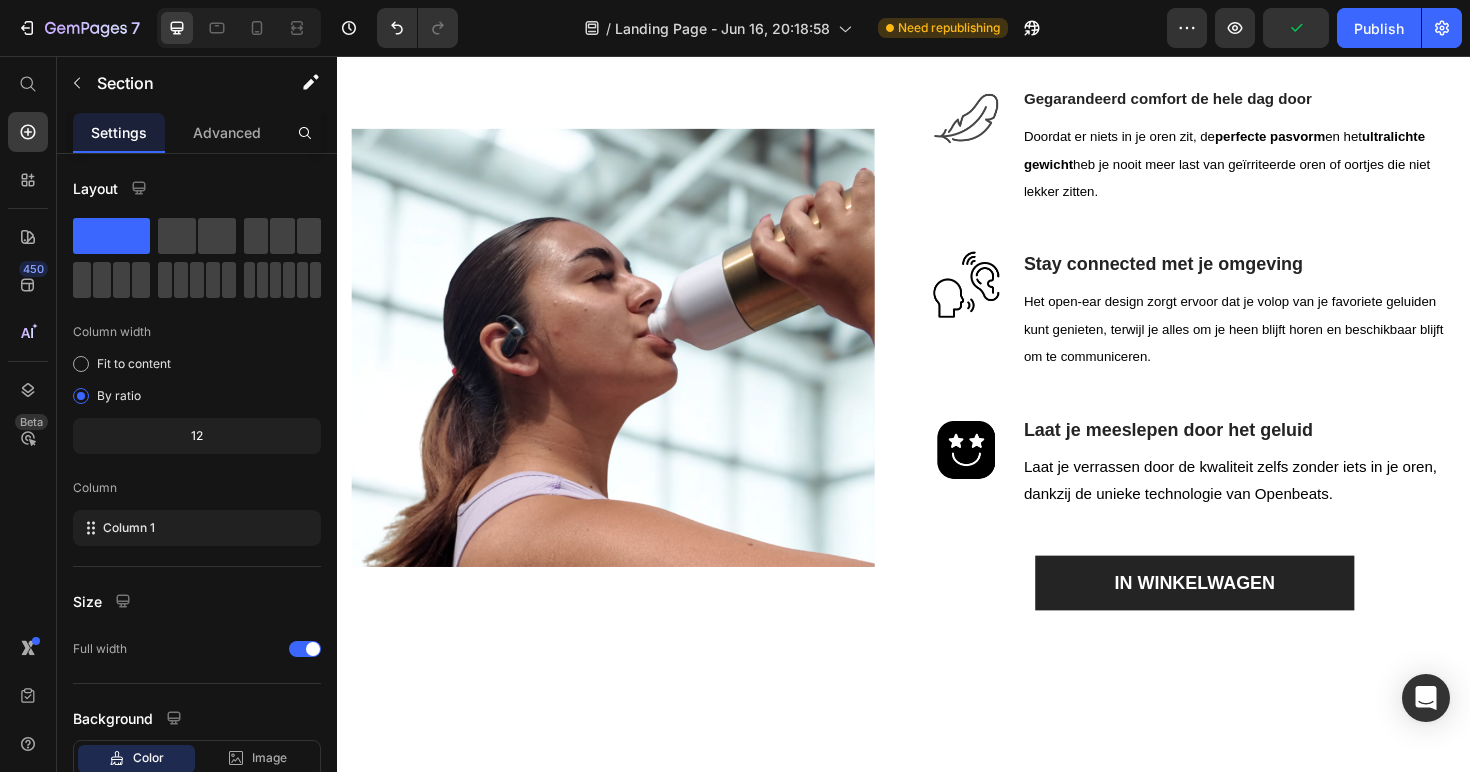 scroll, scrollTop: 1751, scrollLeft: 0, axis: vertical 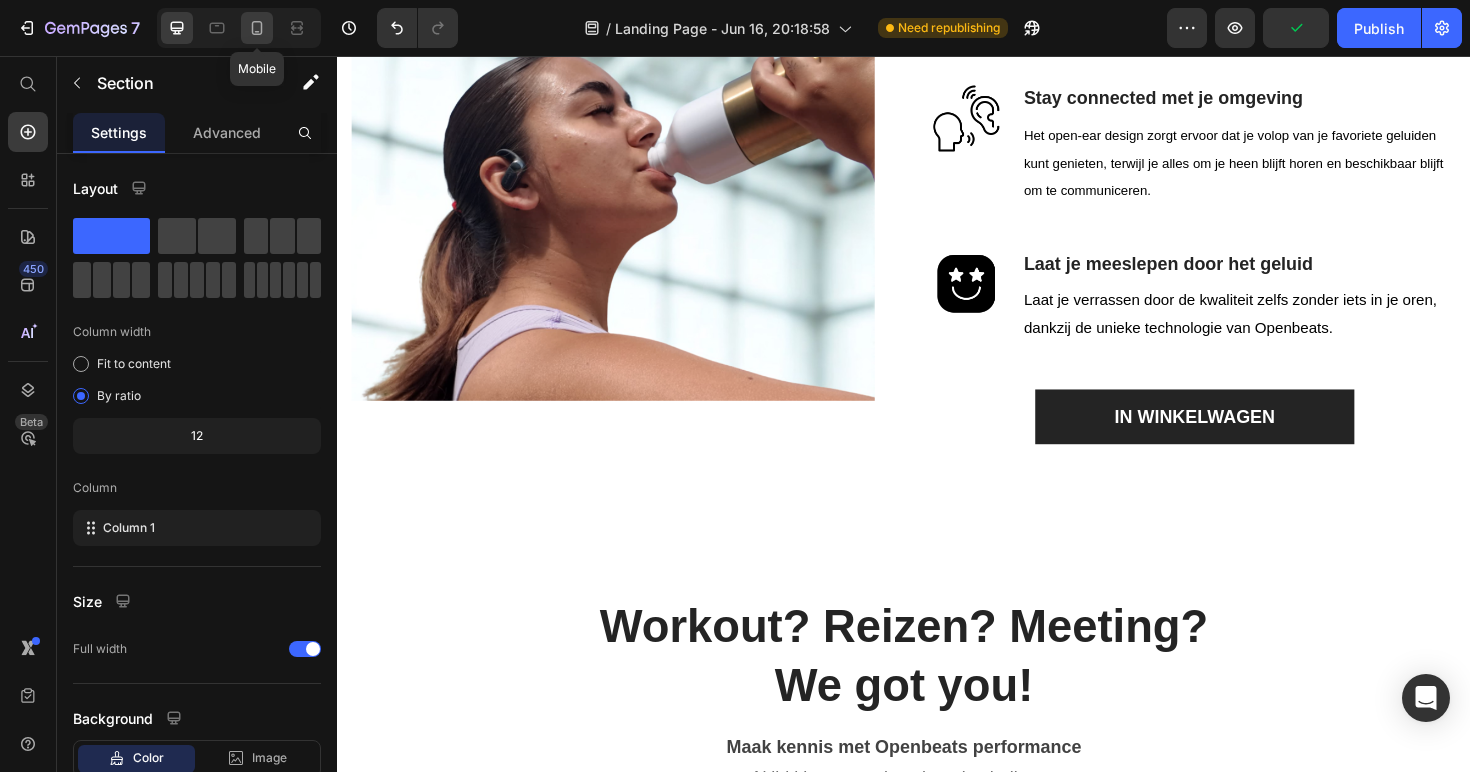 click 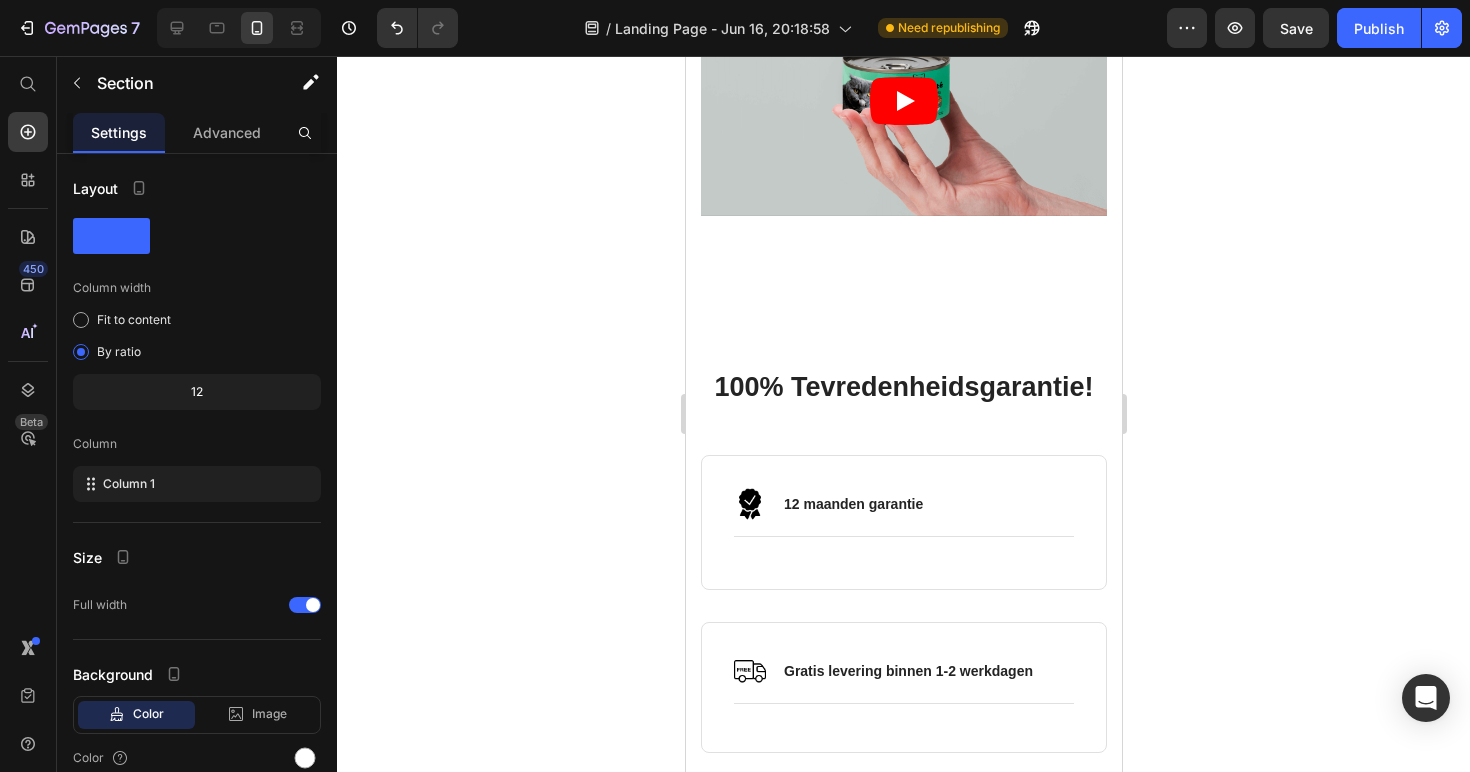 scroll, scrollTop: 5080, scrollLeft: 0, axis: vertical 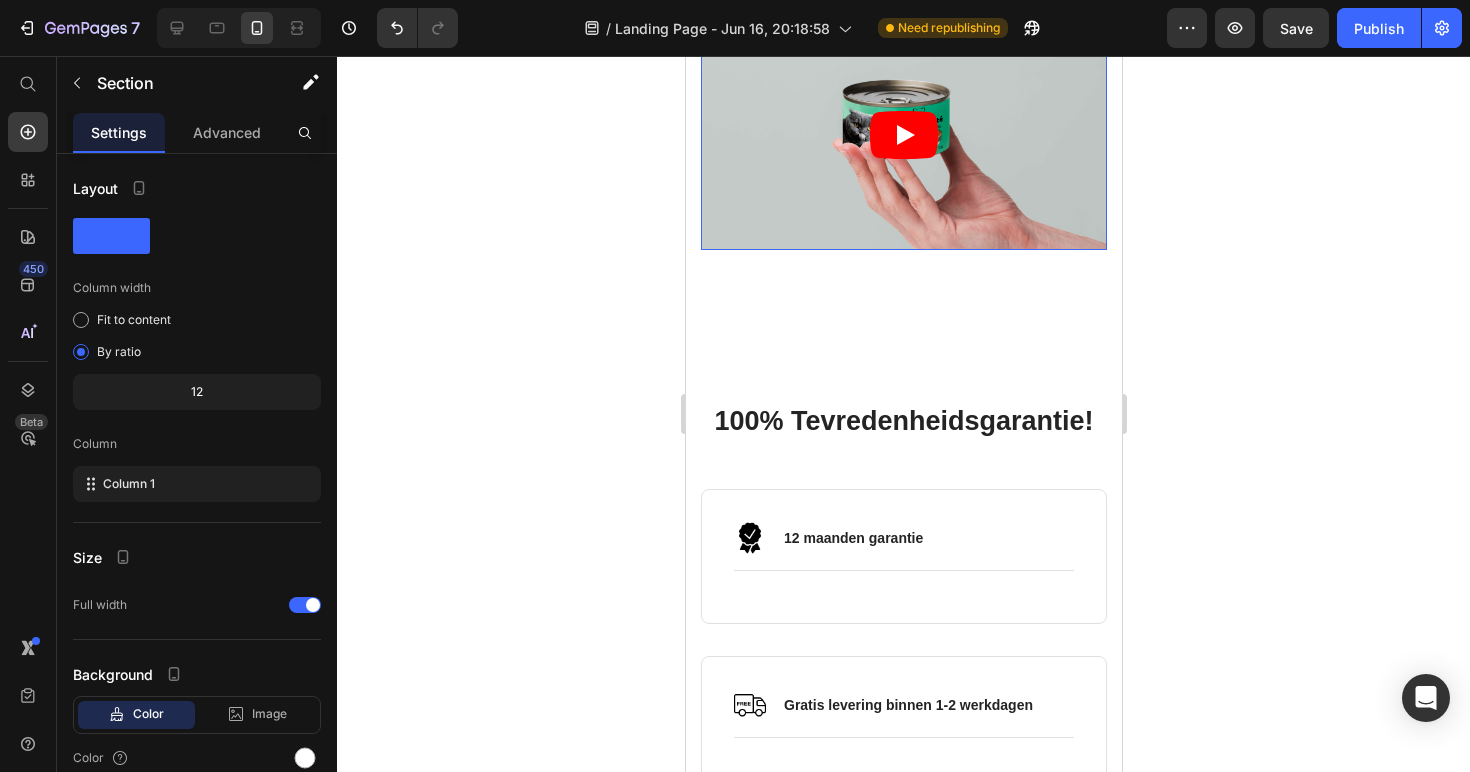 click 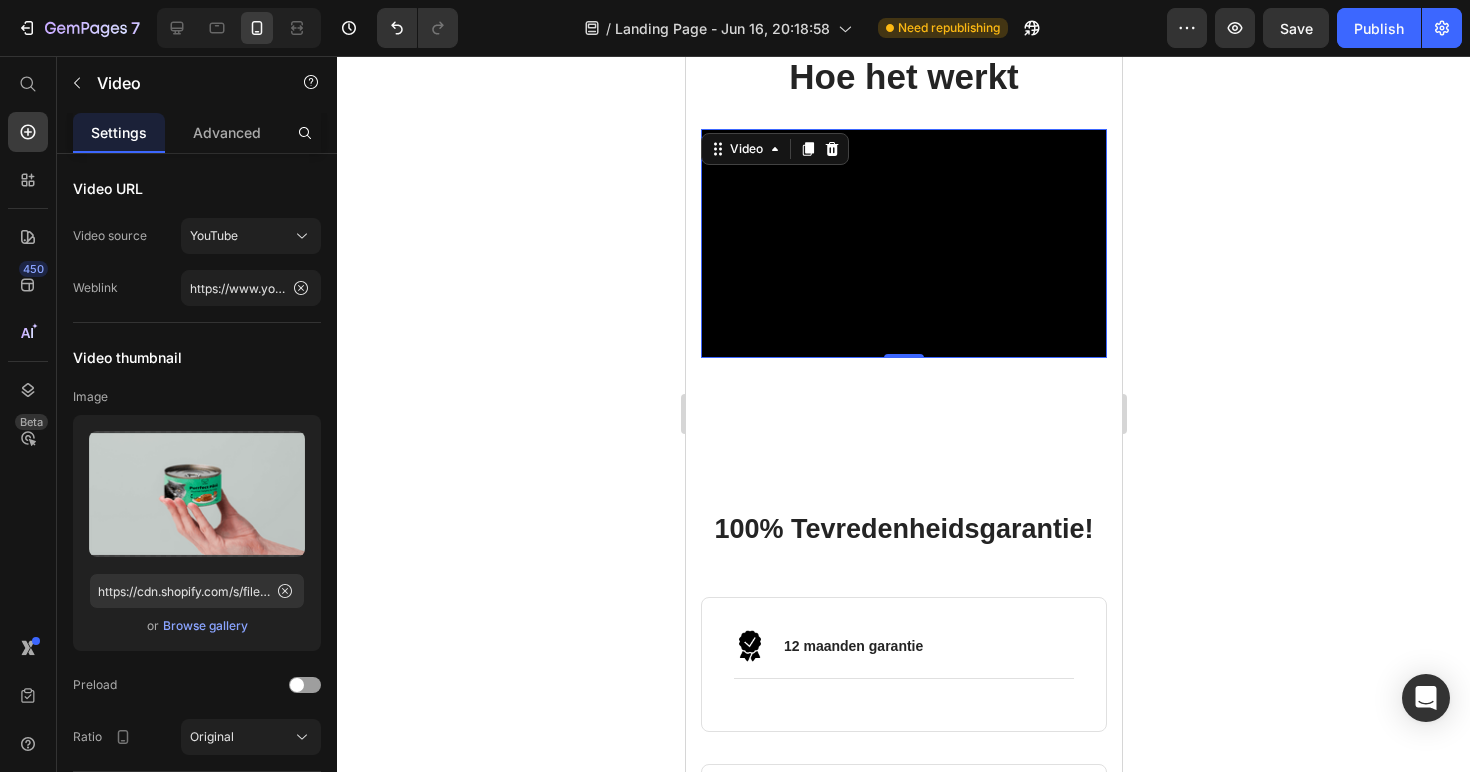 scroll, scrollTop: 4967, scrollLeft: 0, axis: vertical 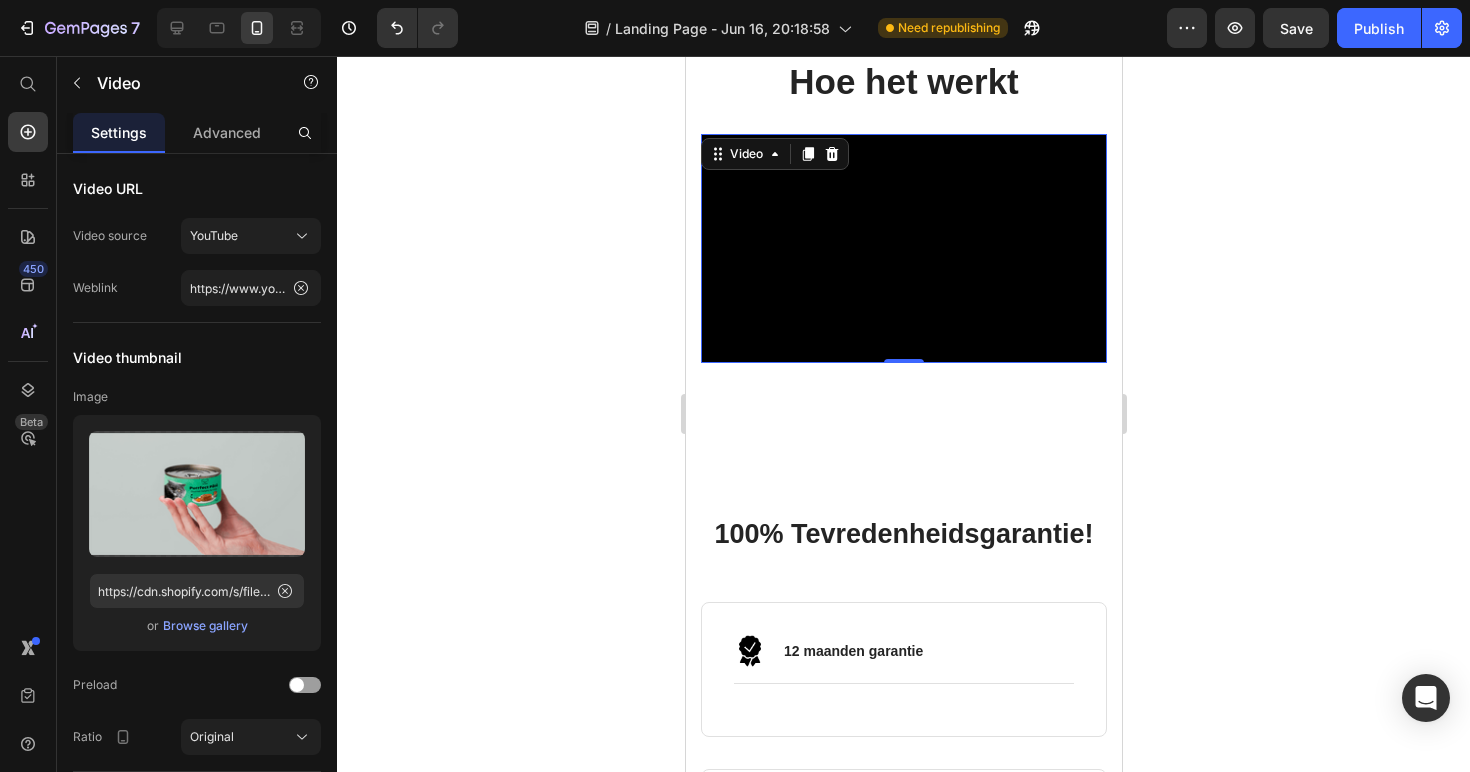 click 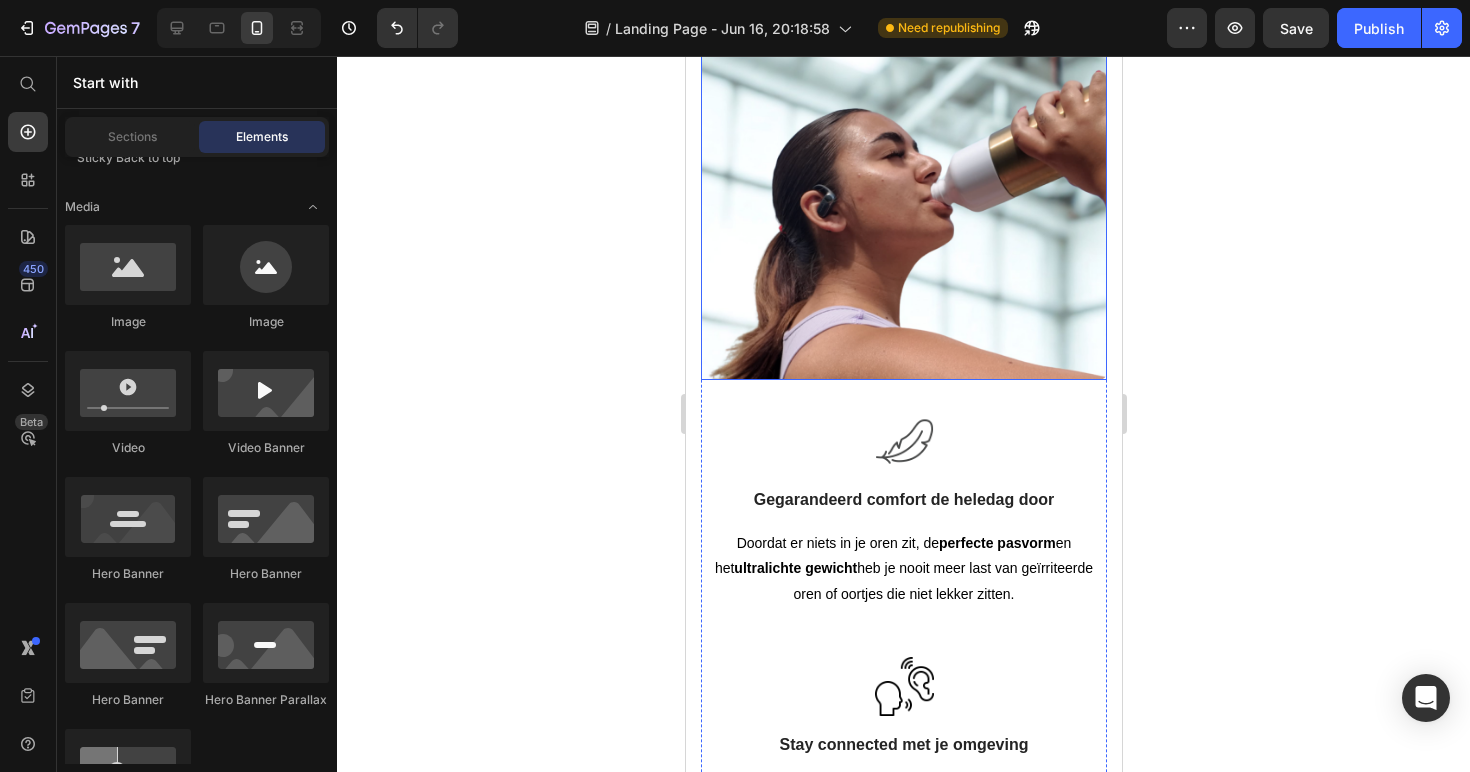 scroll, scrollTop: 1785, scrollLeft: 0, axis: vertical 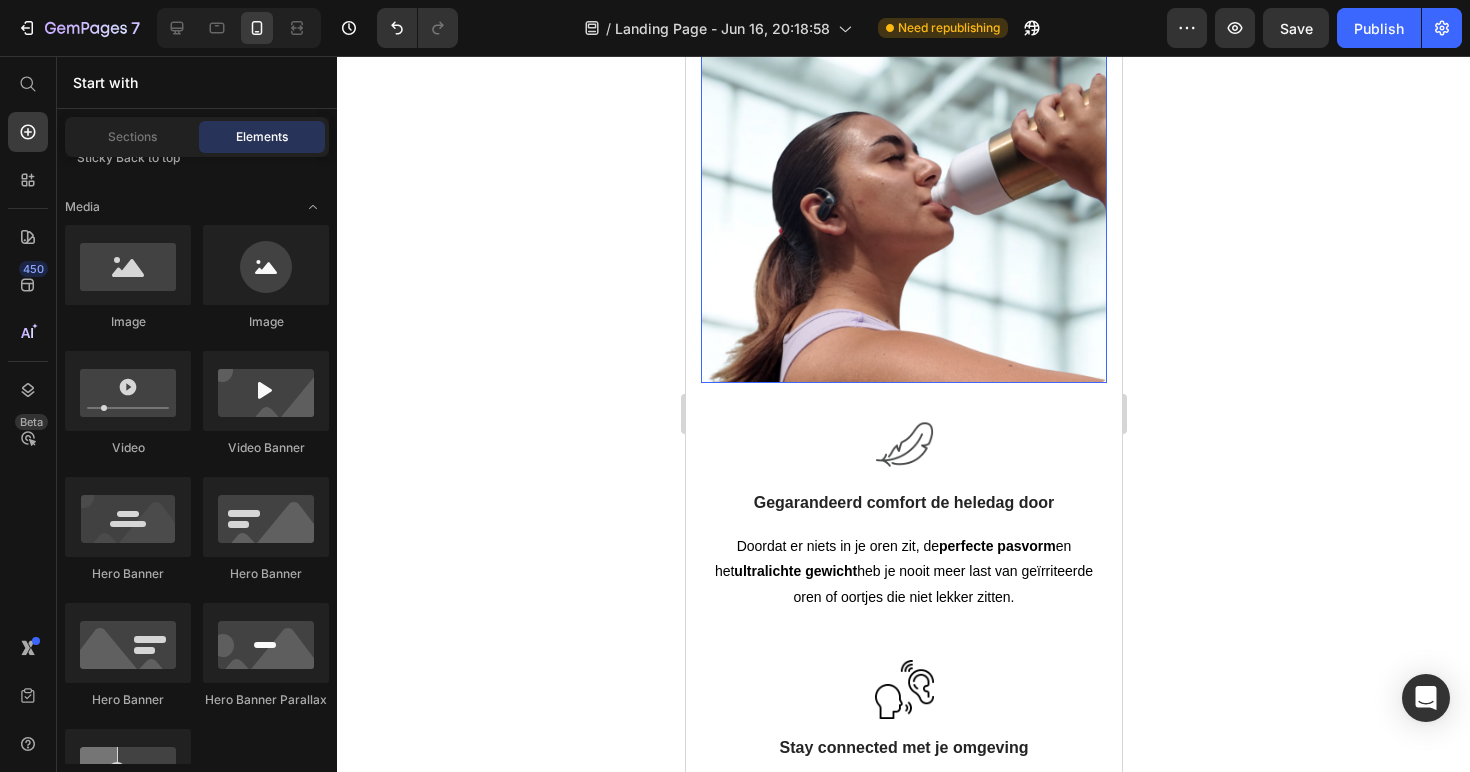 click at bounding box center [903, 213] 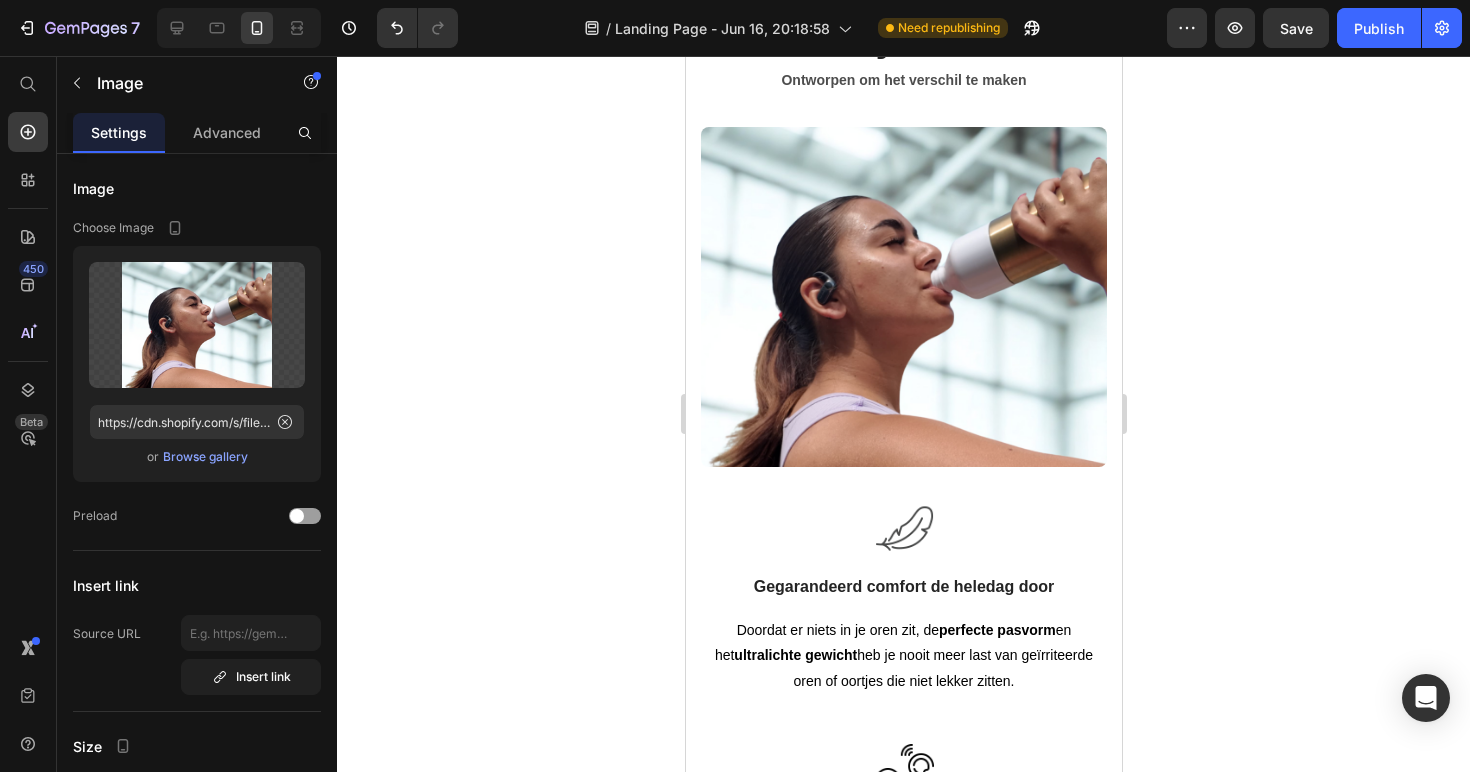 scroll, scrollTop: 1783, scrollLeft: 0, axis: vertical 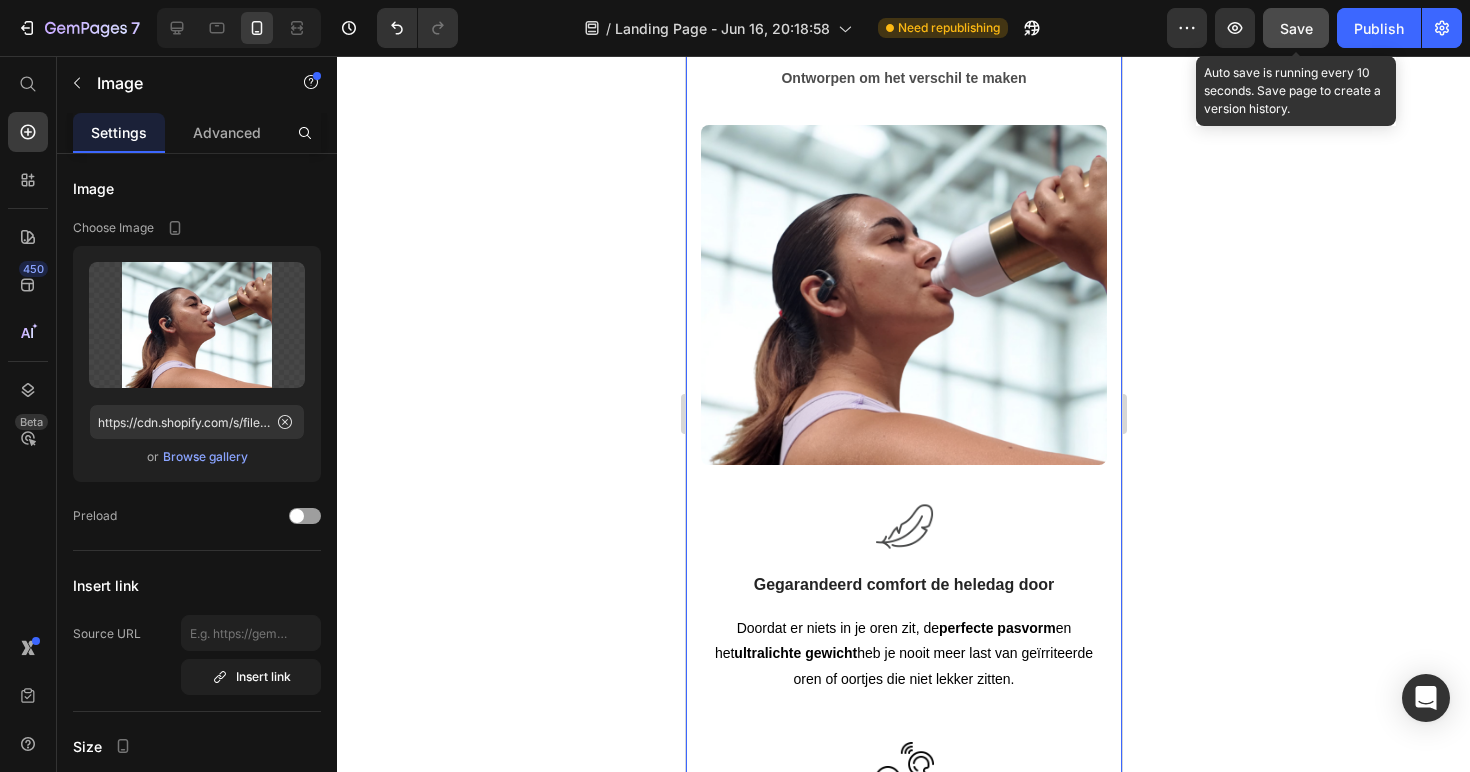 click on "Save" at bounding box center [1296, 28] 